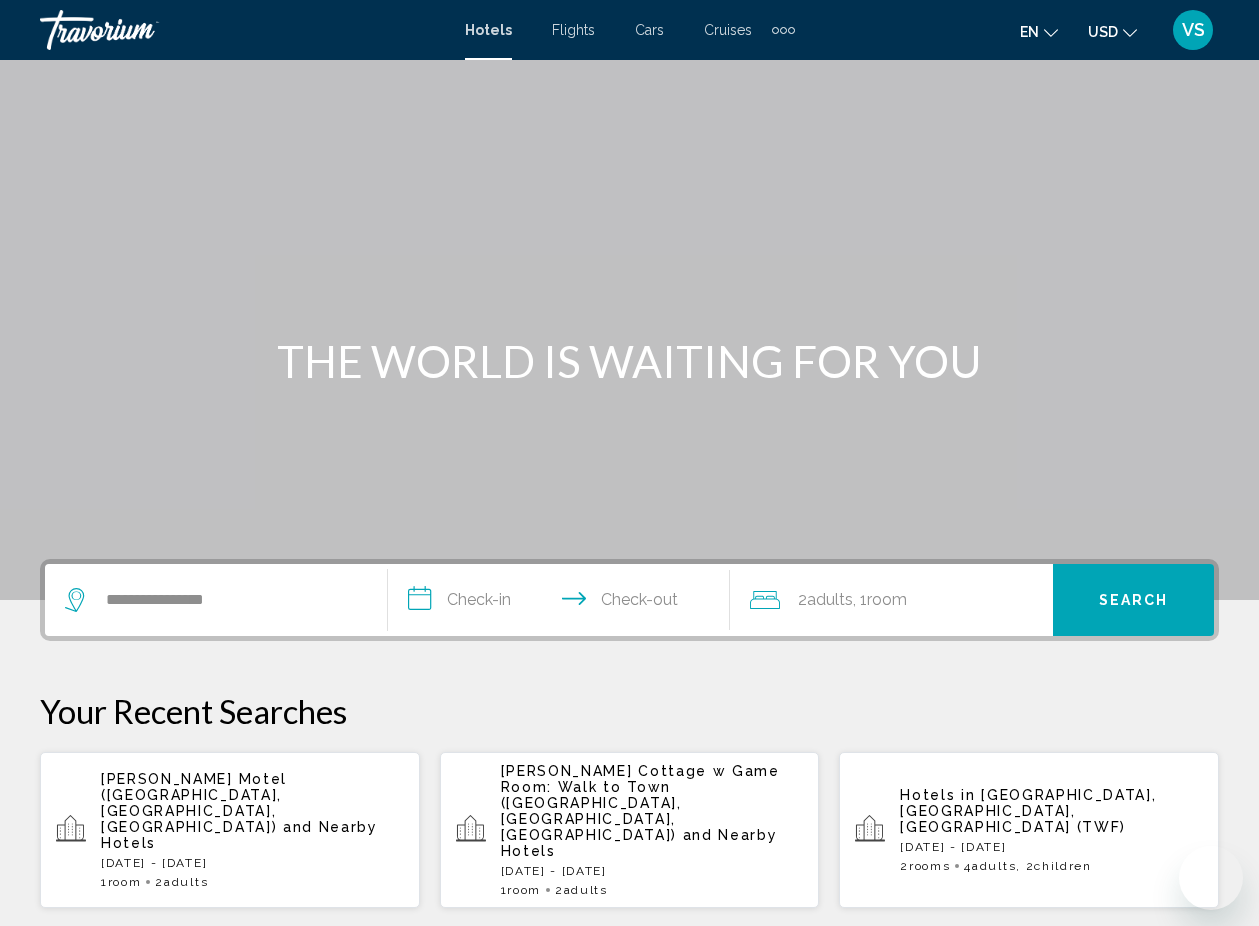 scroll, scrollTop: 494, scrollLeft: 0, axis: vertical 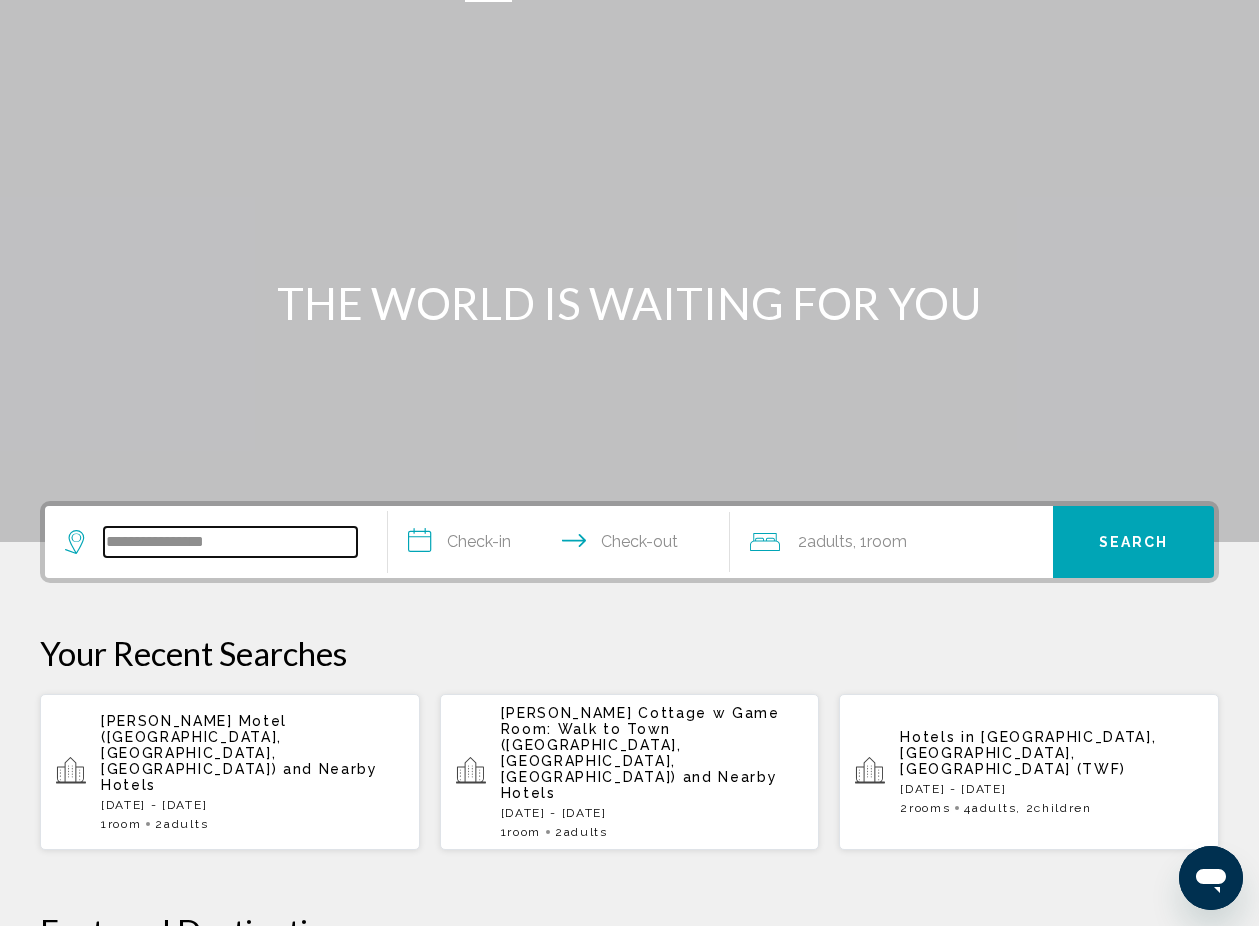 drag, startPoint x: 259, startPoint y: 542, endPoint x: 104, endPoint y: 534, distance: 155.20631 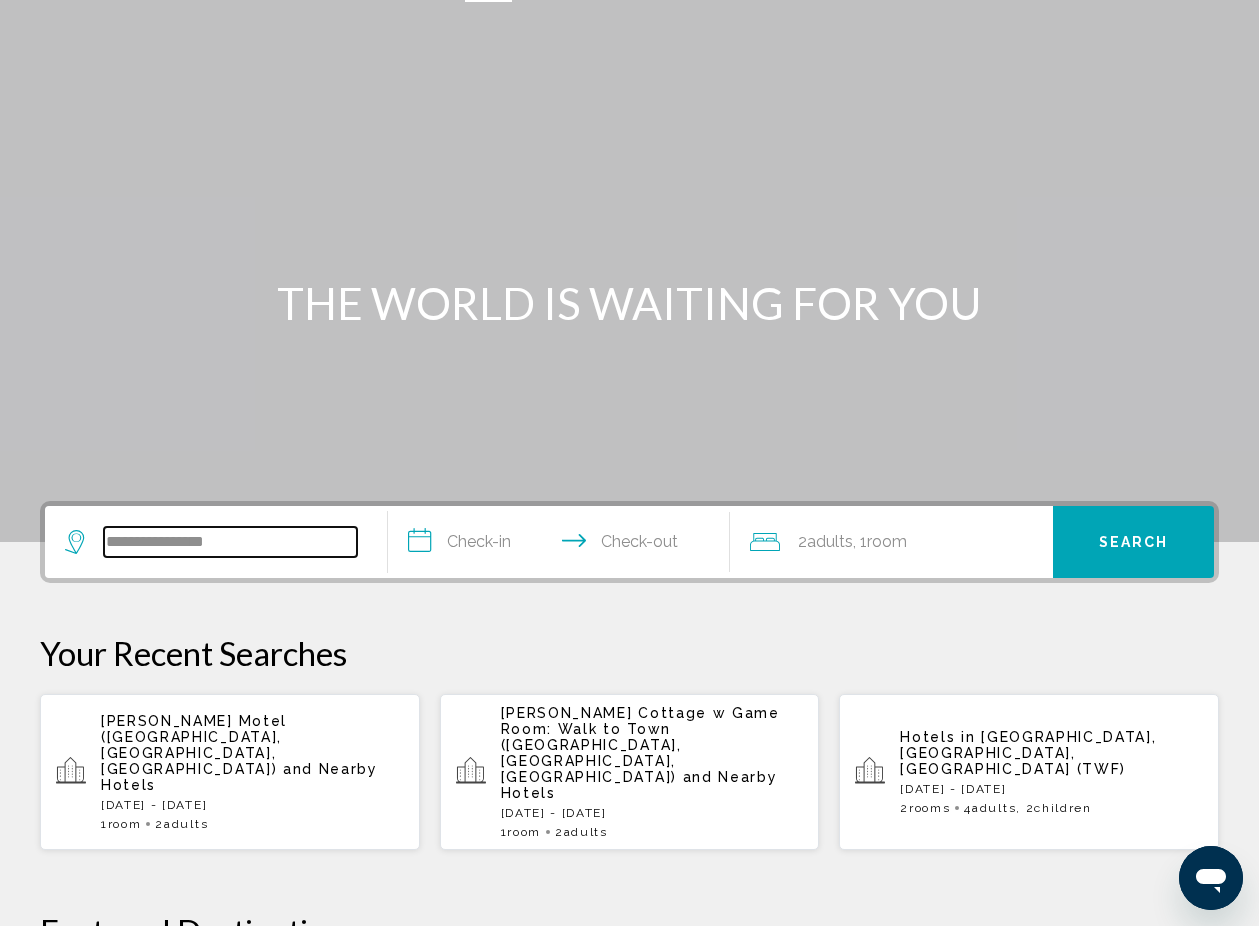 click on "**********" at bounding box center [230, 542] 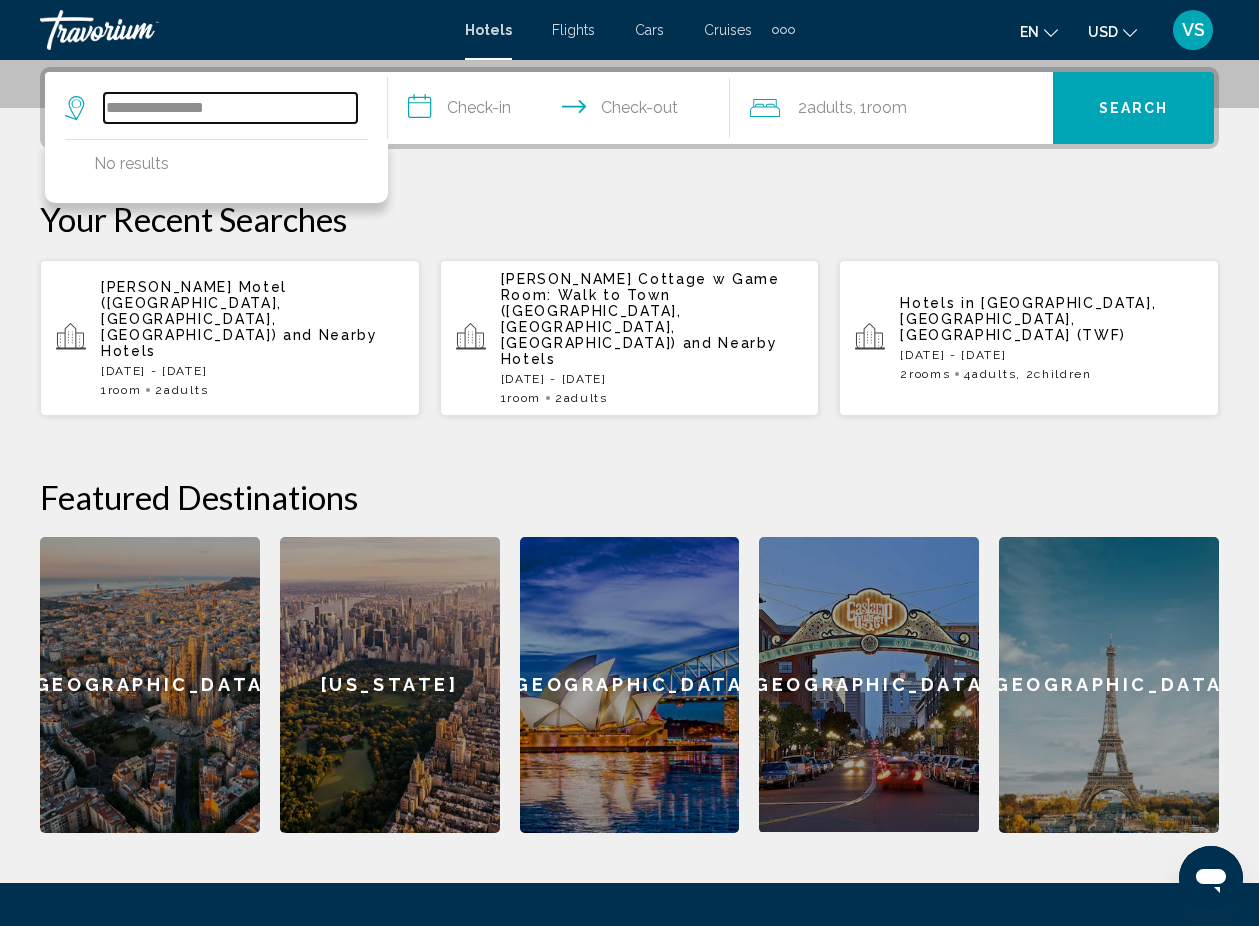 scroll, scrollTop: 494, scrollLeft: 0, axis: vertical 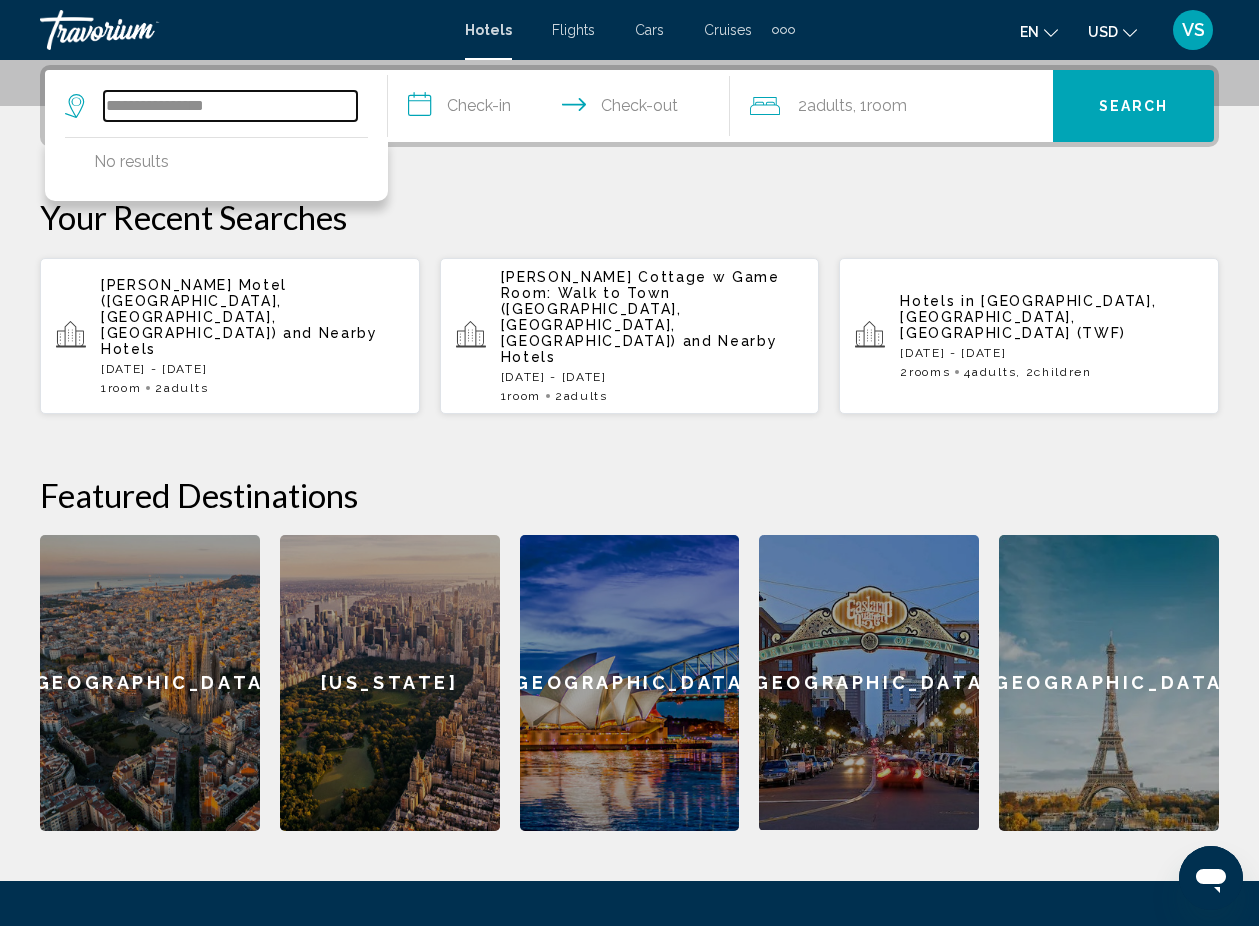paste on "**********" 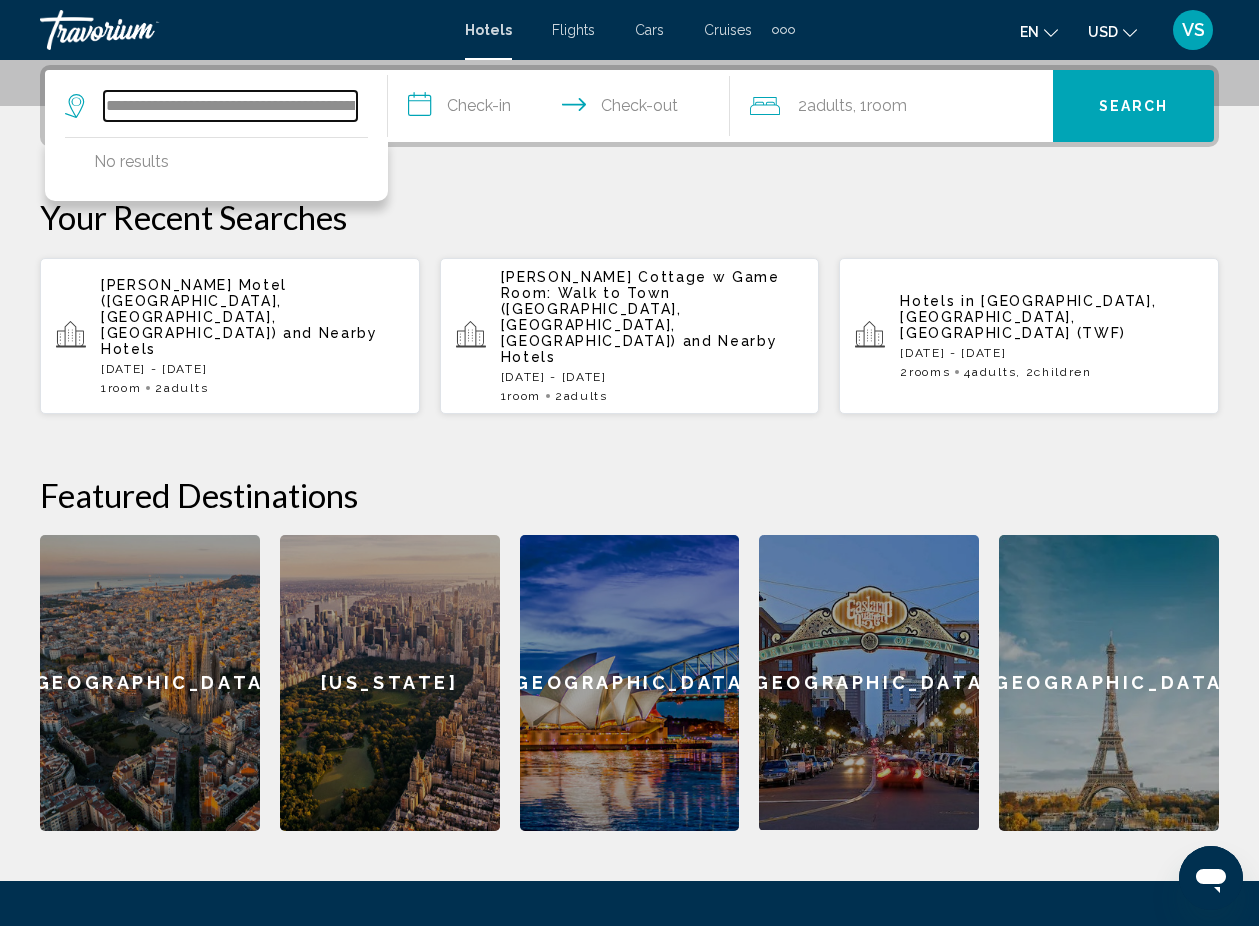 scroll, scrollTop: 0, scrollLeft: 187, axis: horizontal 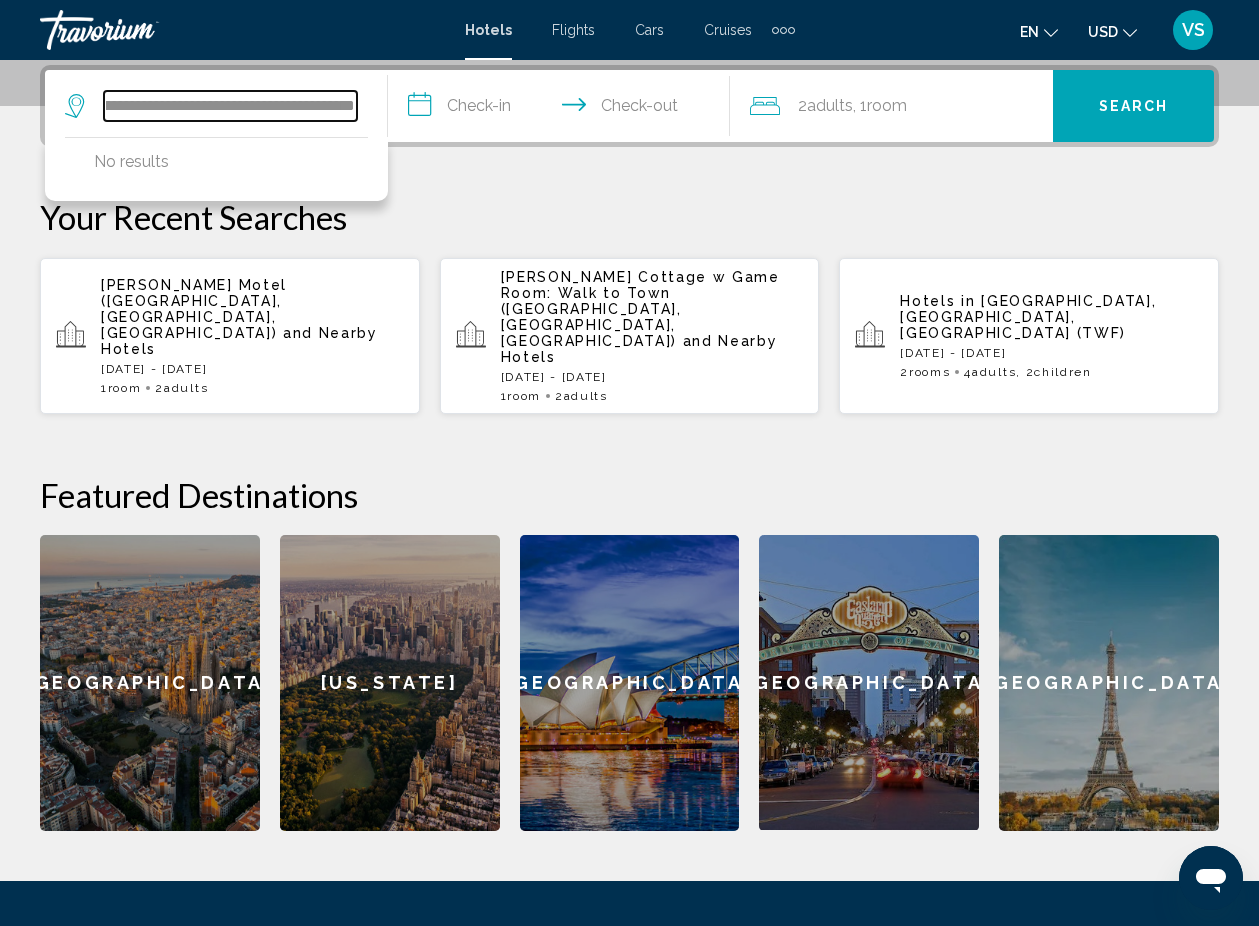 type on "**********" 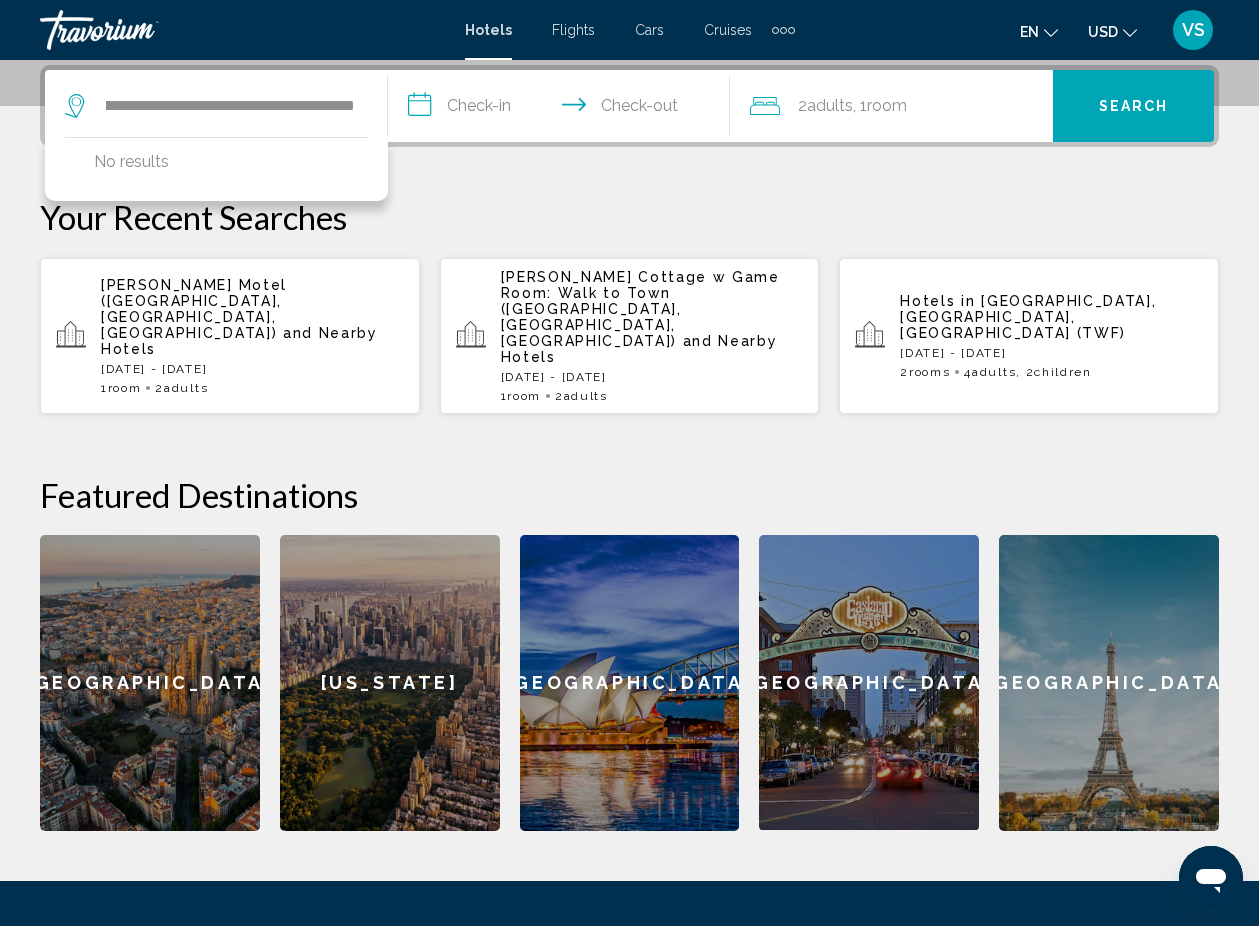 scroll, scrollTop: 0, scrollLeft: 0, axis: both 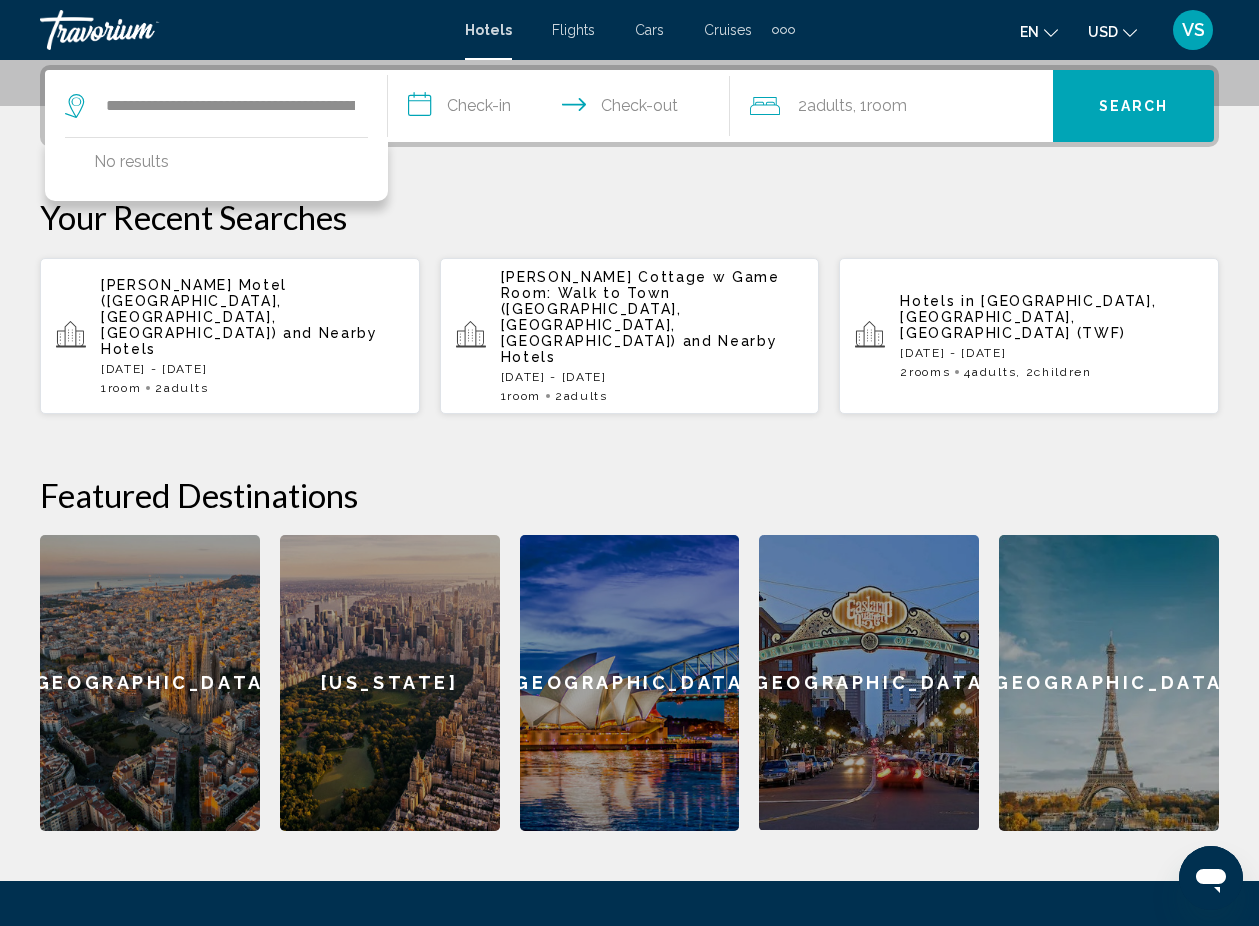 click on "**********" at bounding box center (563, 109) 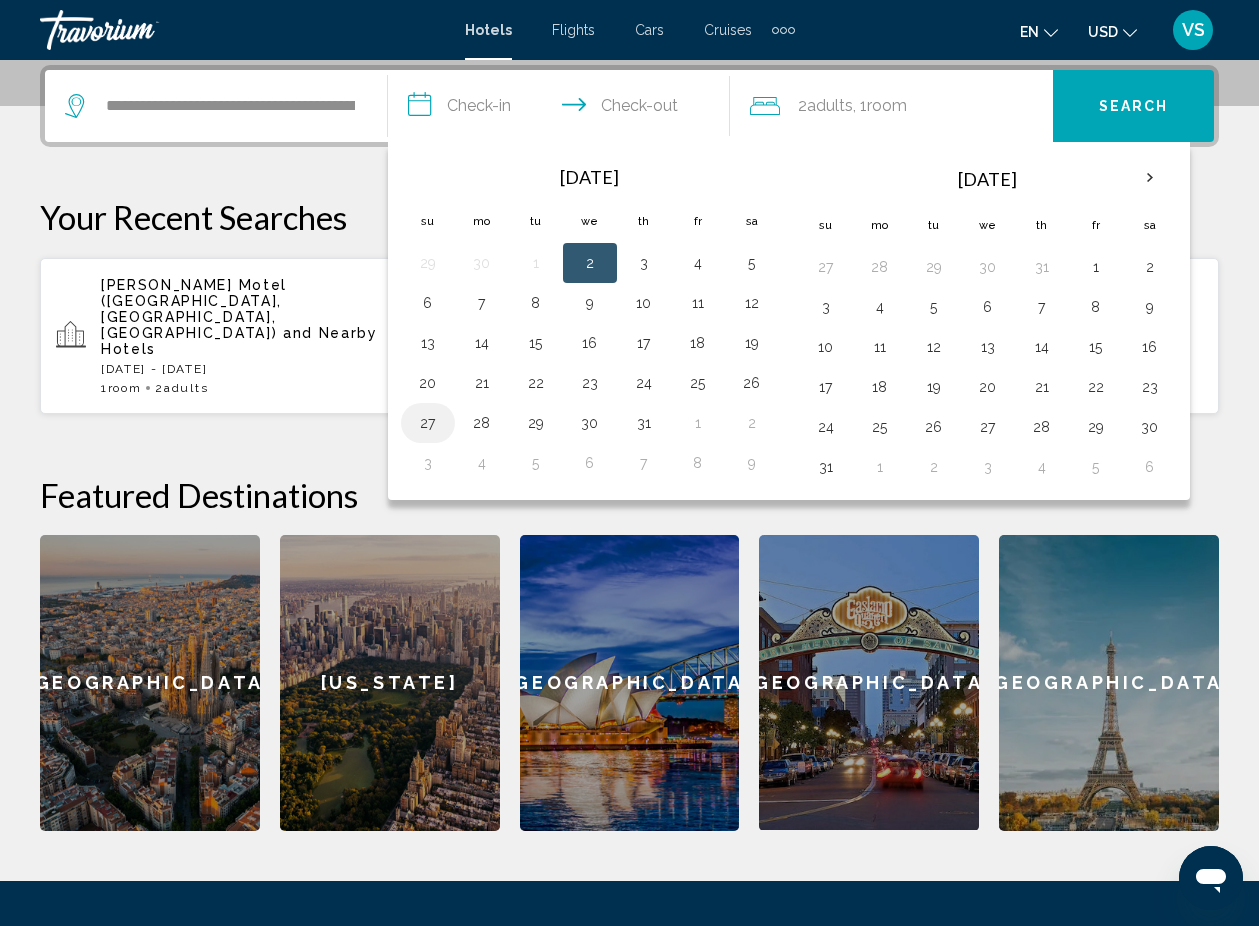 click on "27" at bounding box center (428, 423) 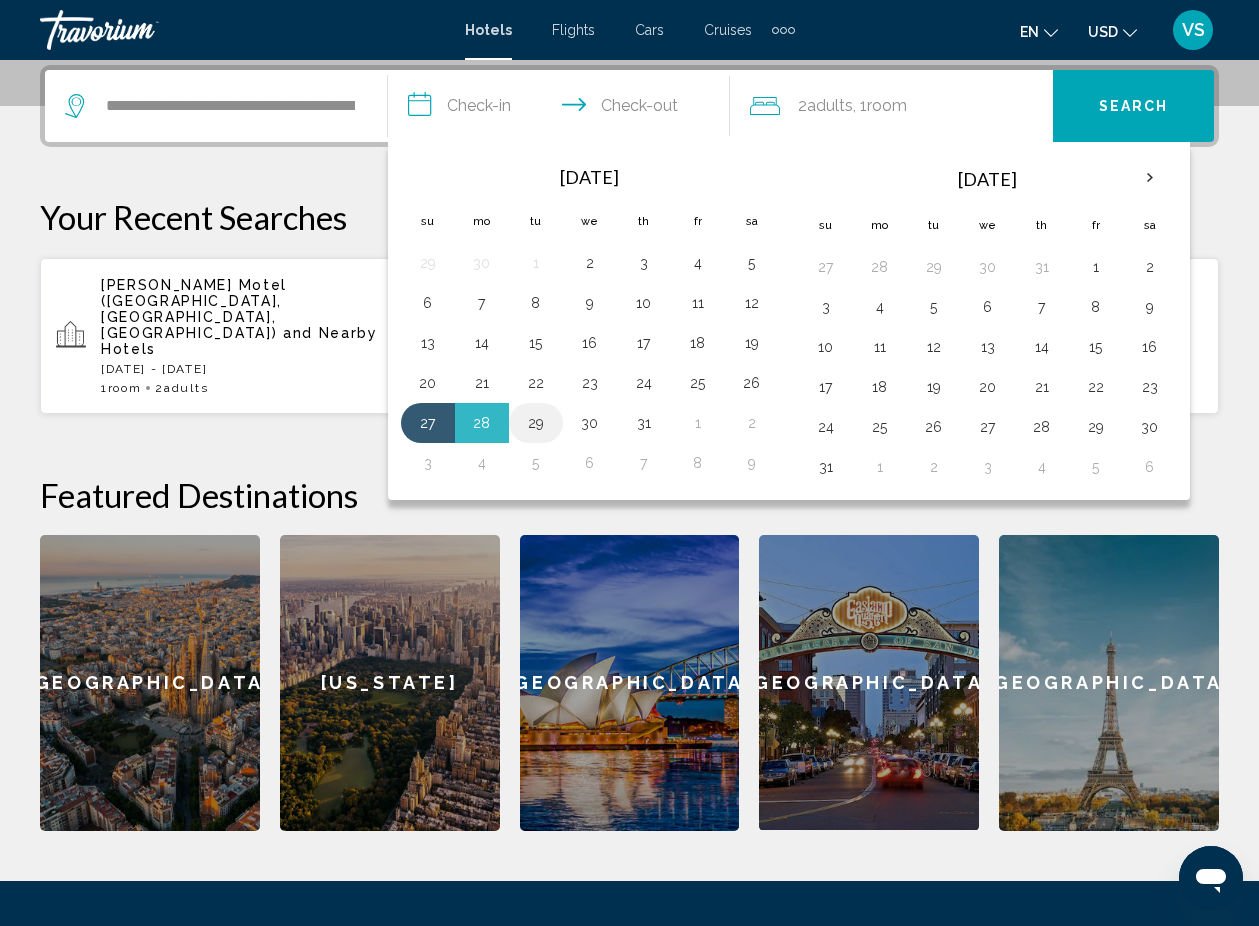 click on "29" at bounding box center (536, 423) 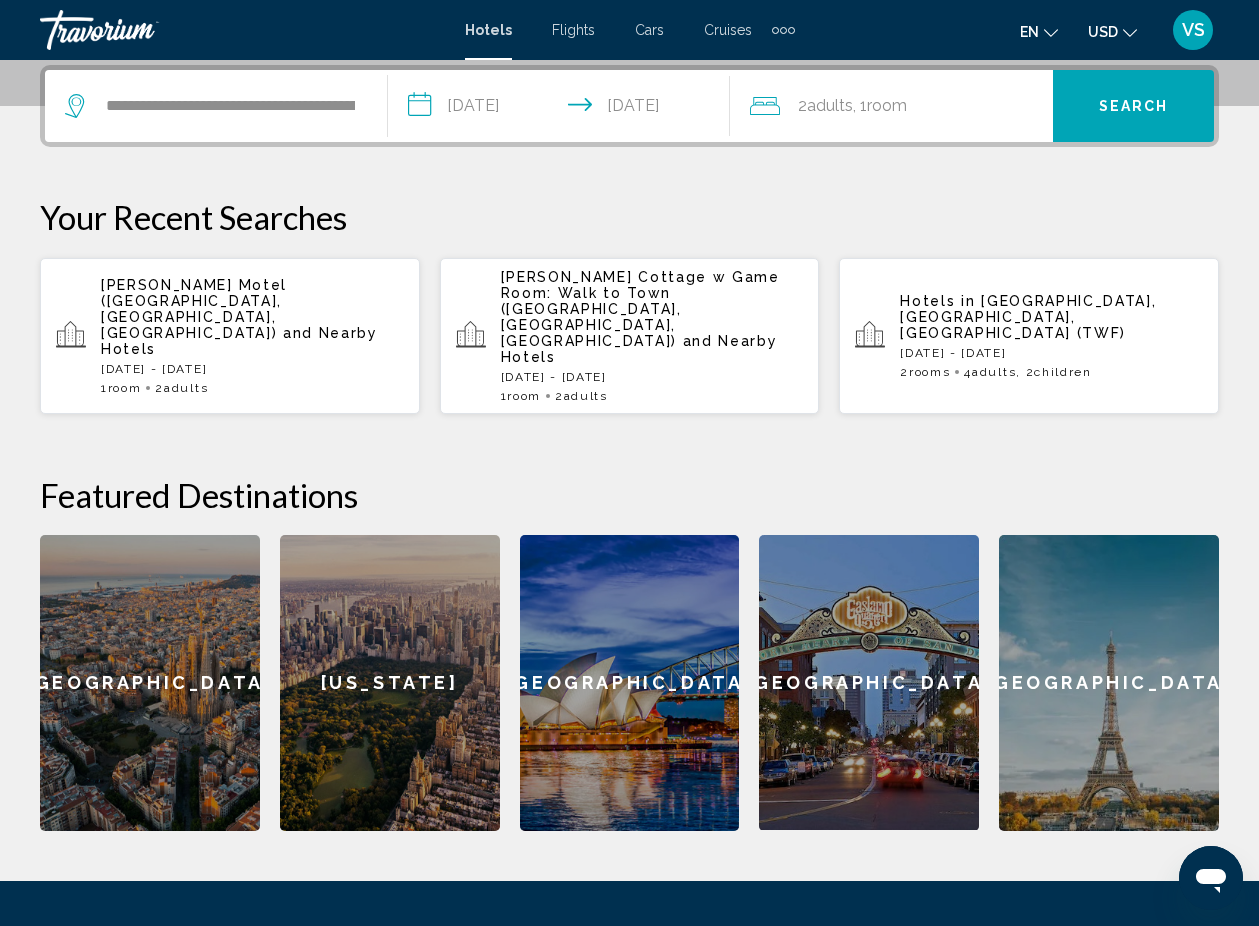 click on "Room" 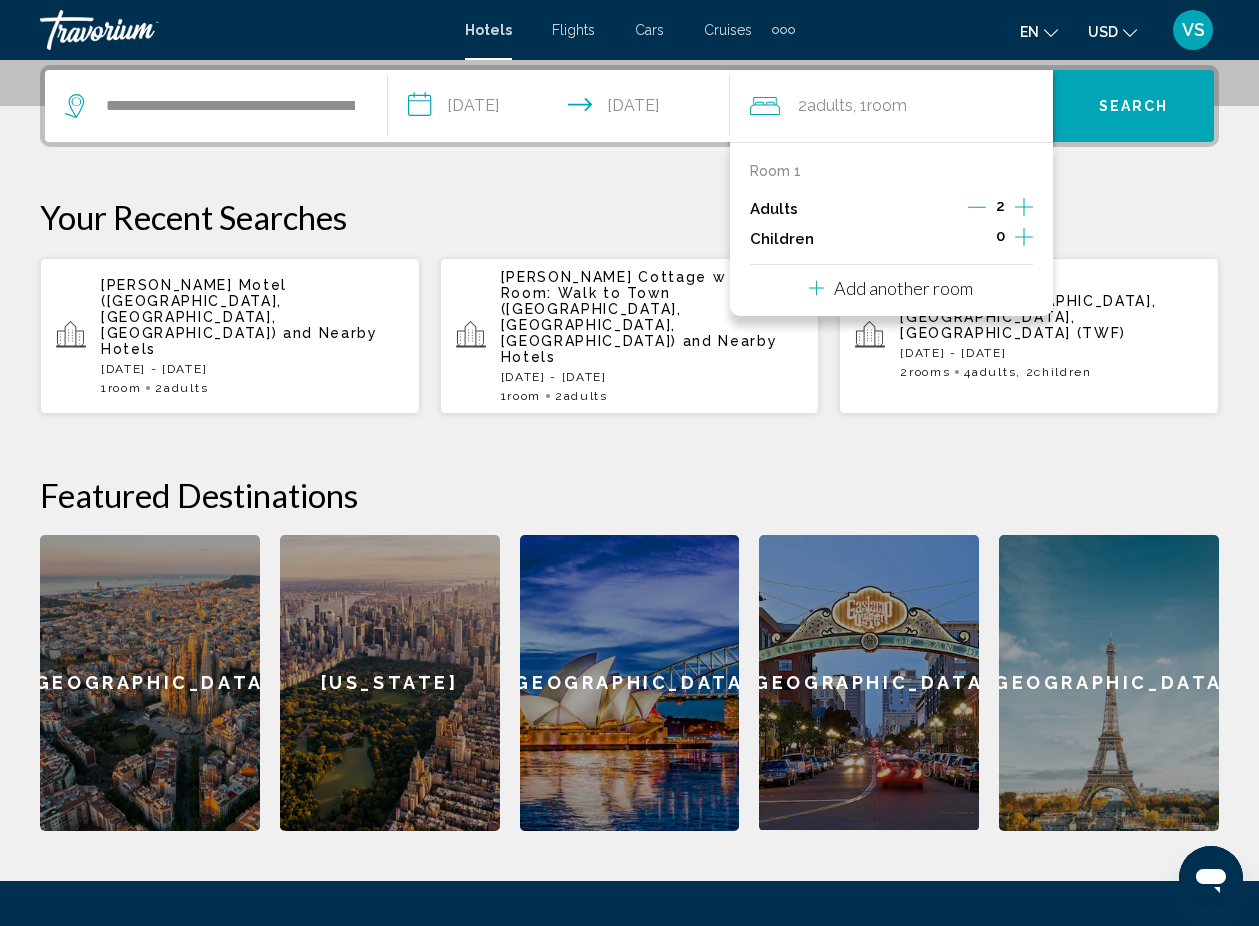 click 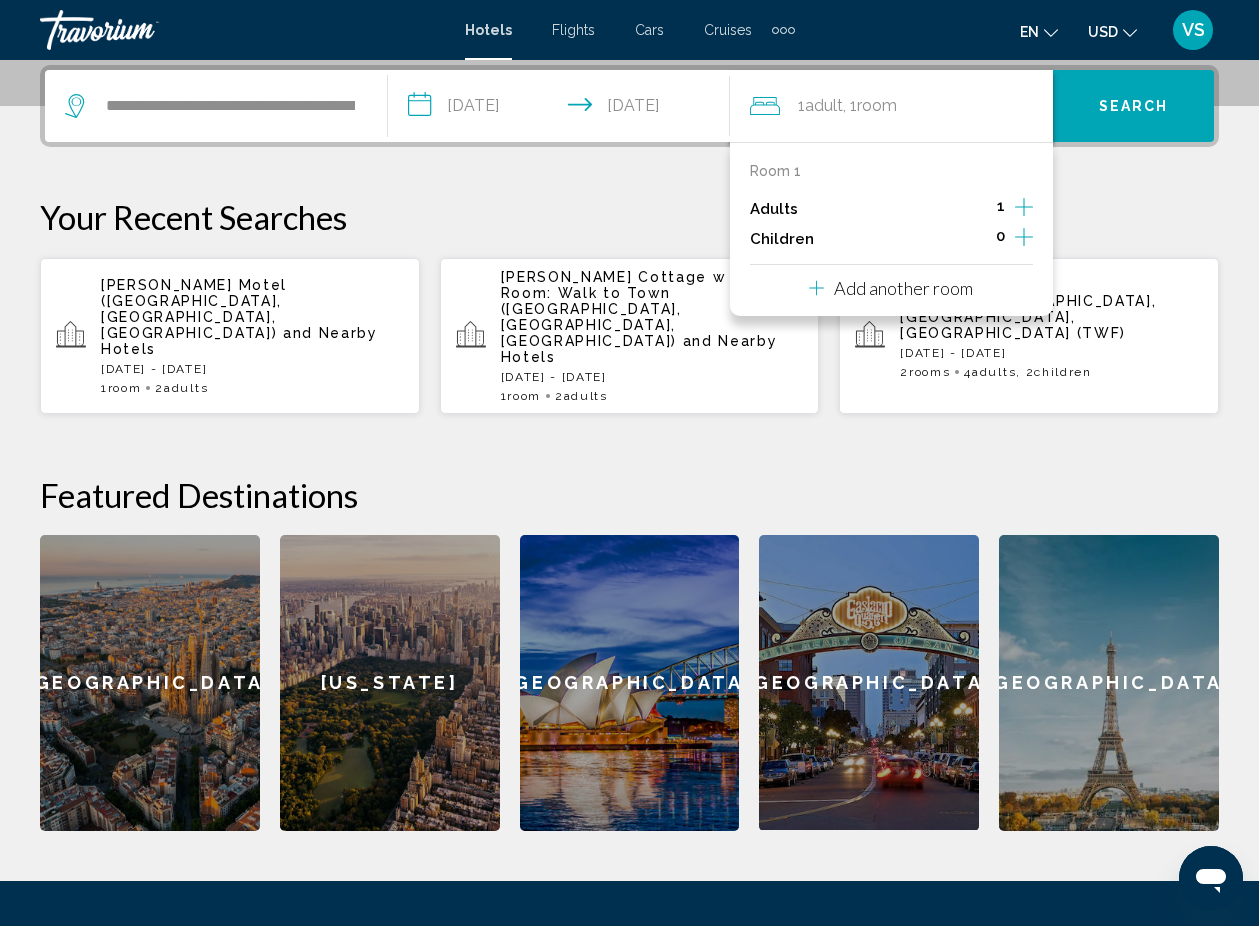 click 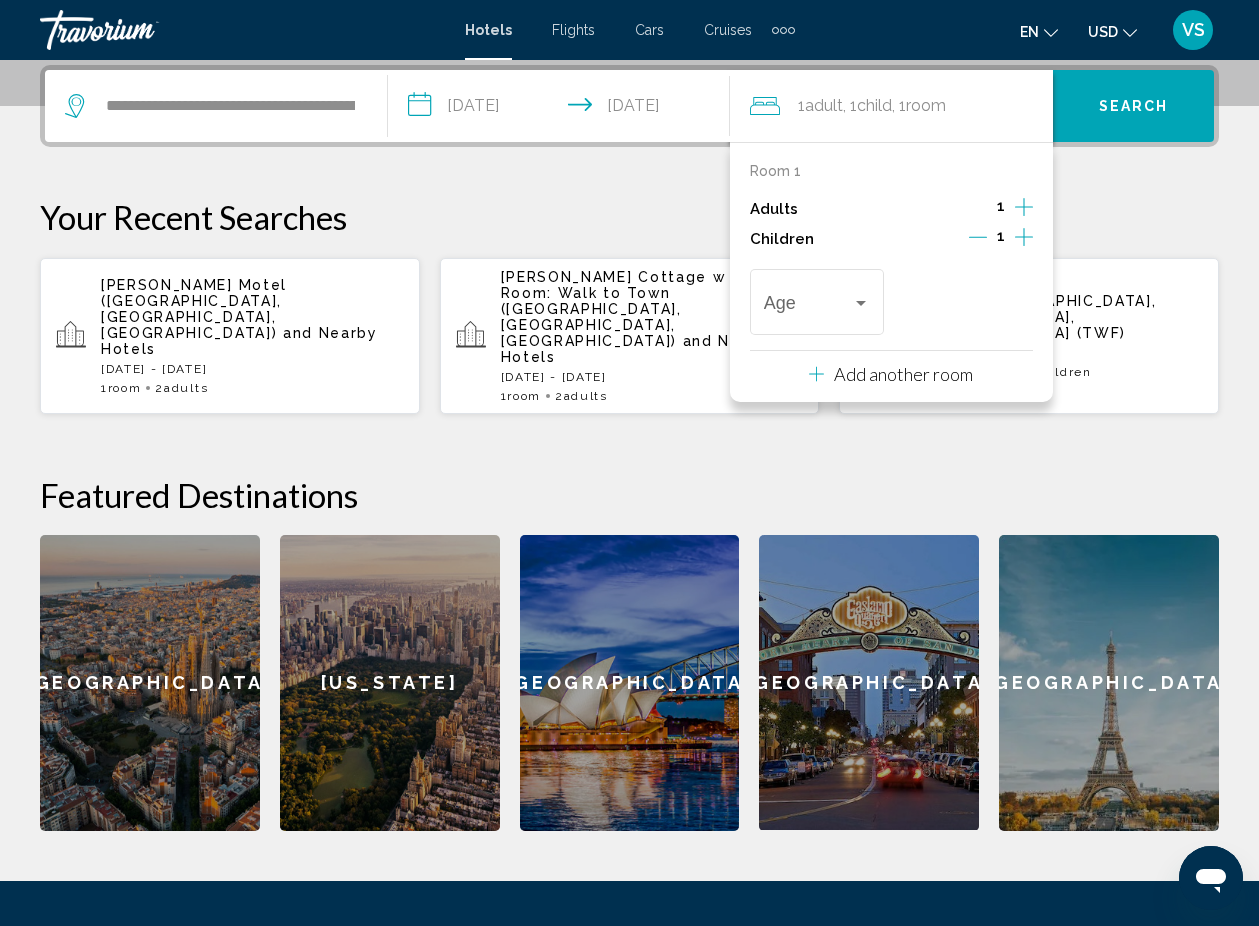 click 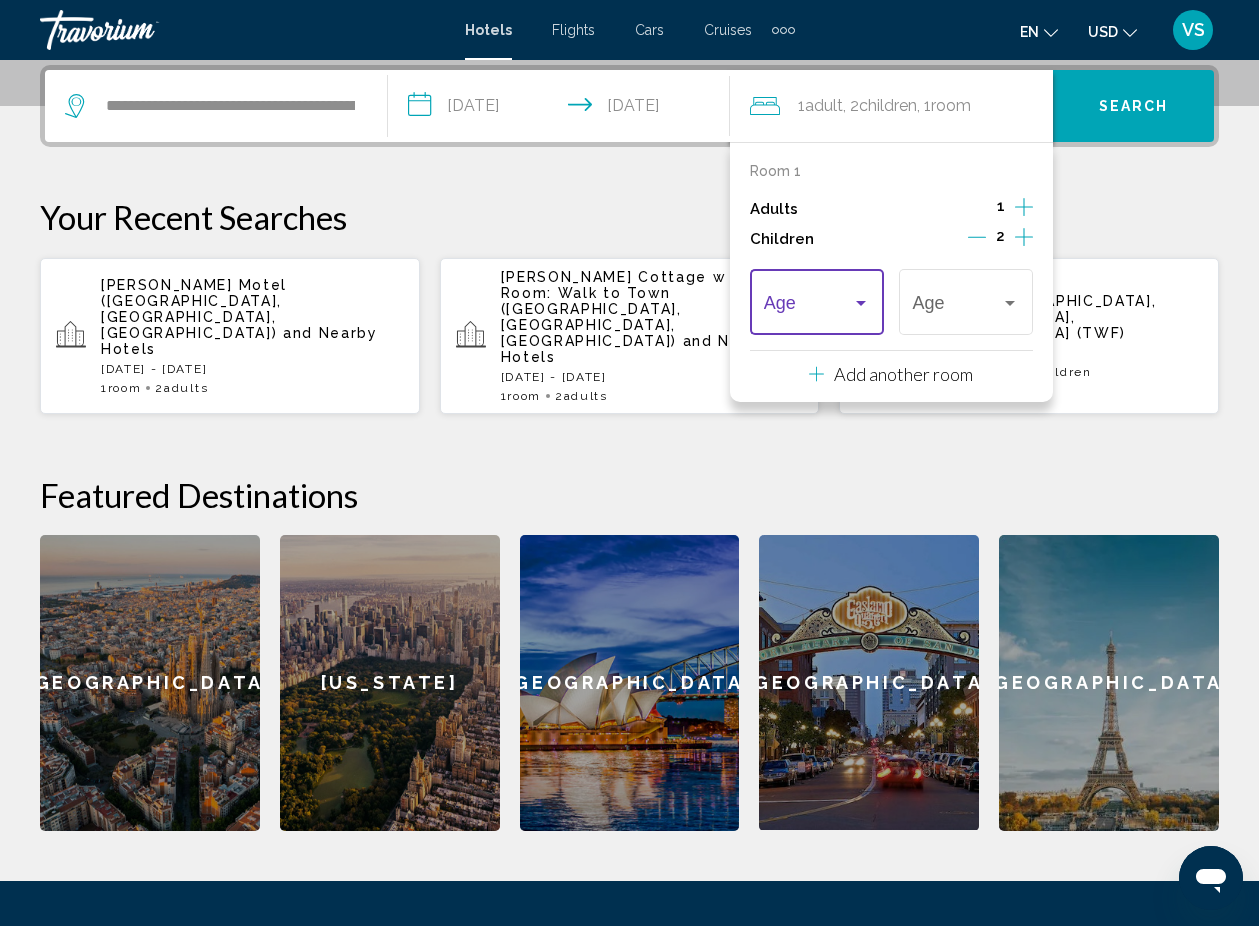 click at bounding box center (861, 303) 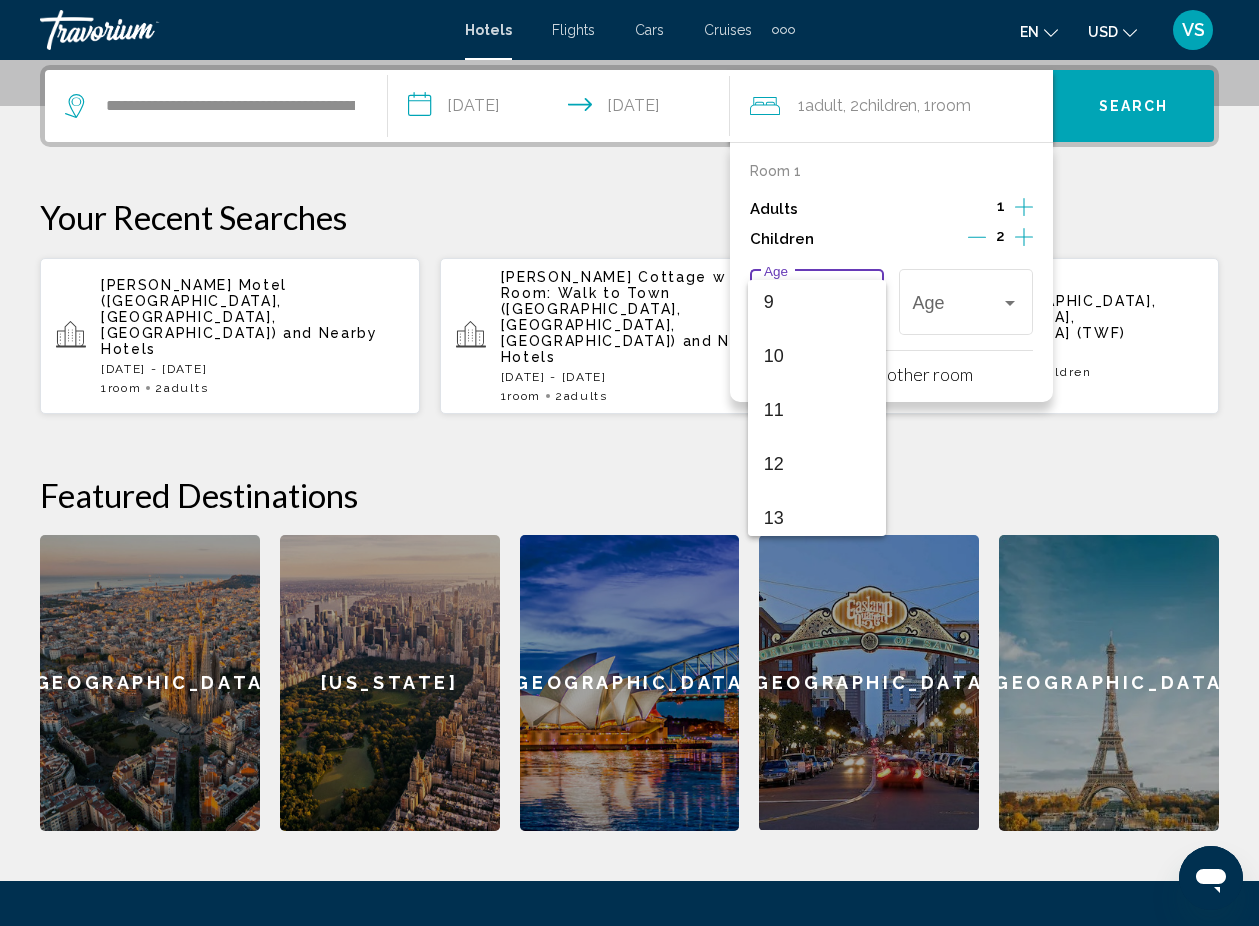 scroll, scrollTop: 576, scrollLeft: 0, axis: vertical 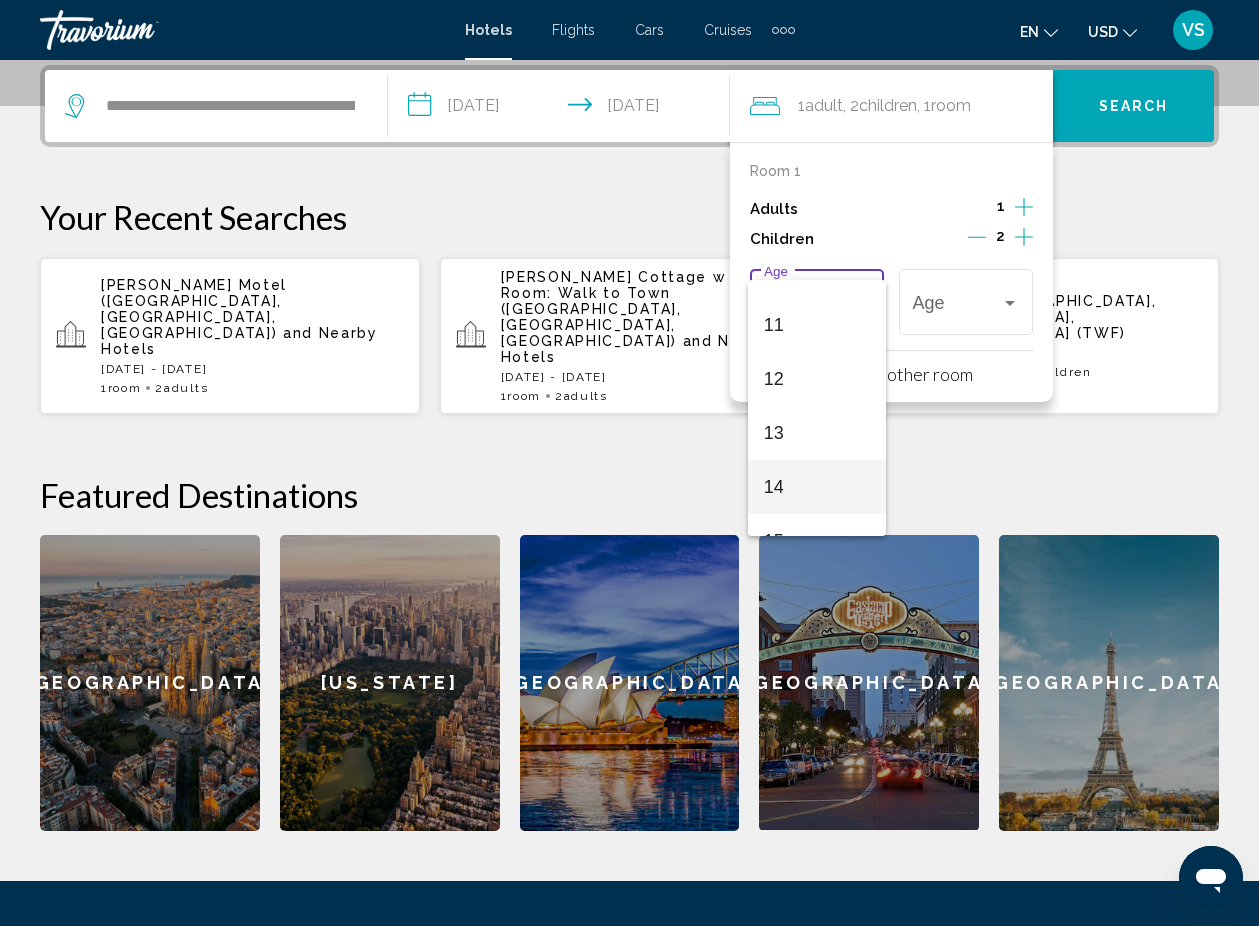 click on "14" at bounding box center [817, 487] 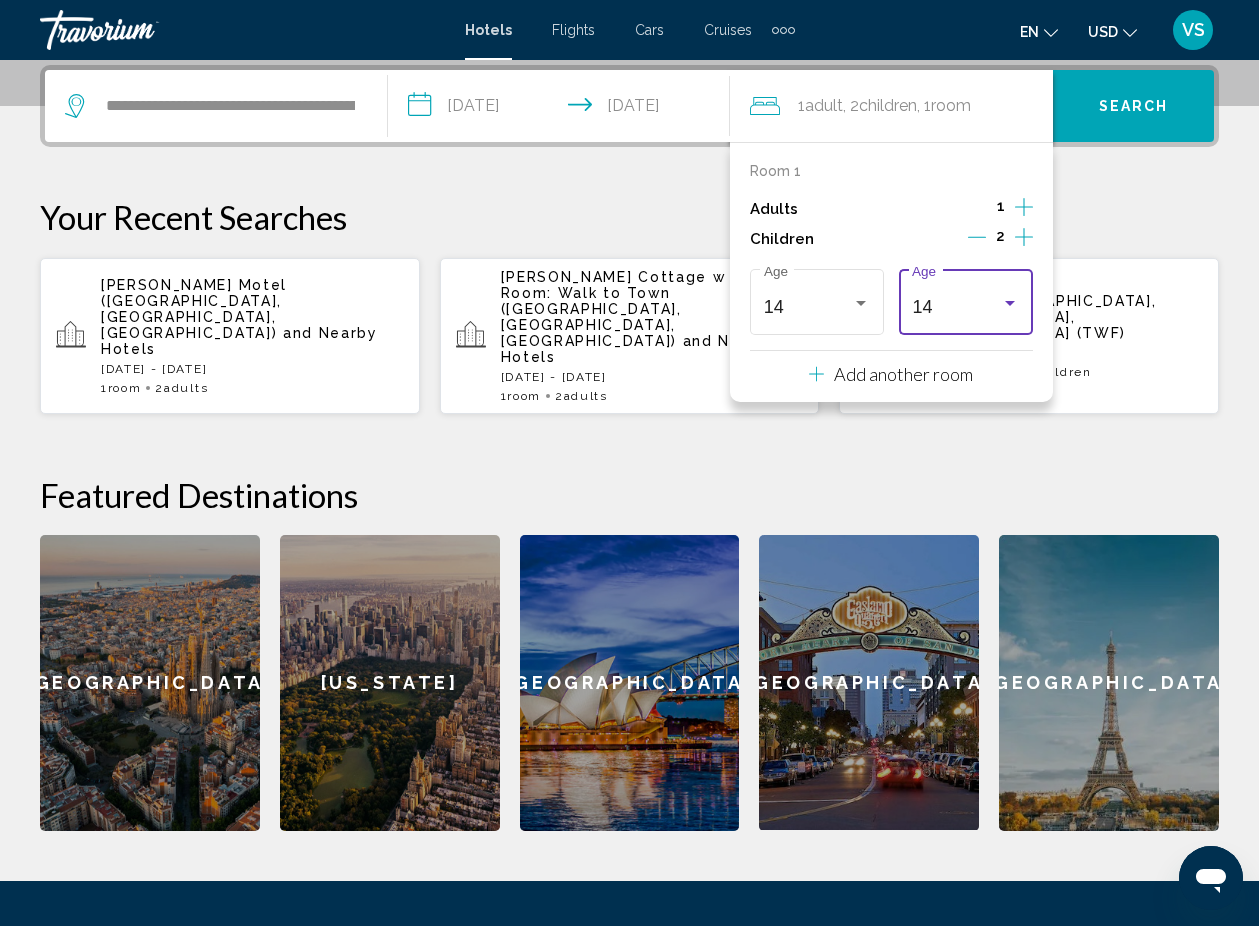 click at bounding box center (1010, 303) 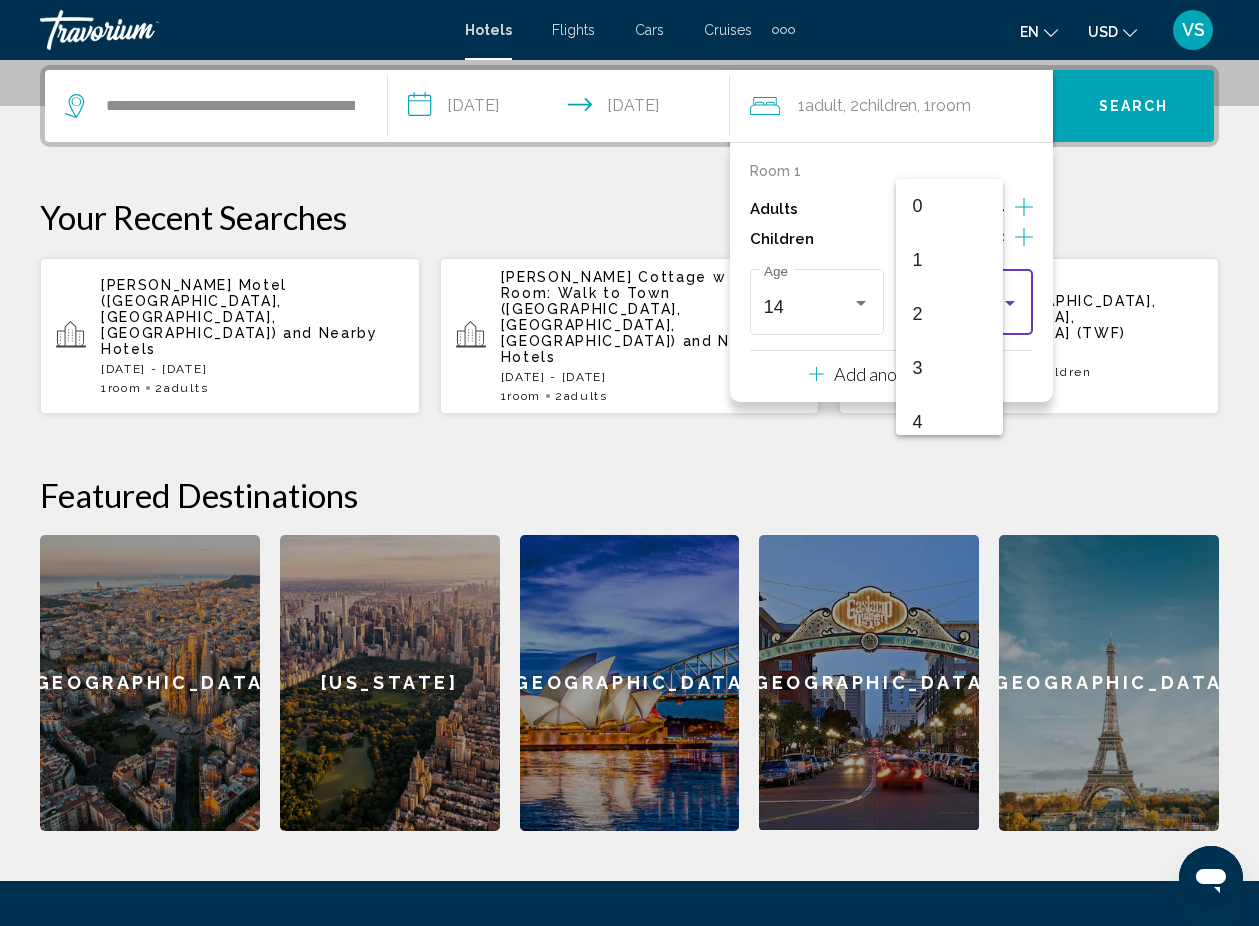 scroll, scrollTop: 655, scrollLeft: 0, axis: vertical 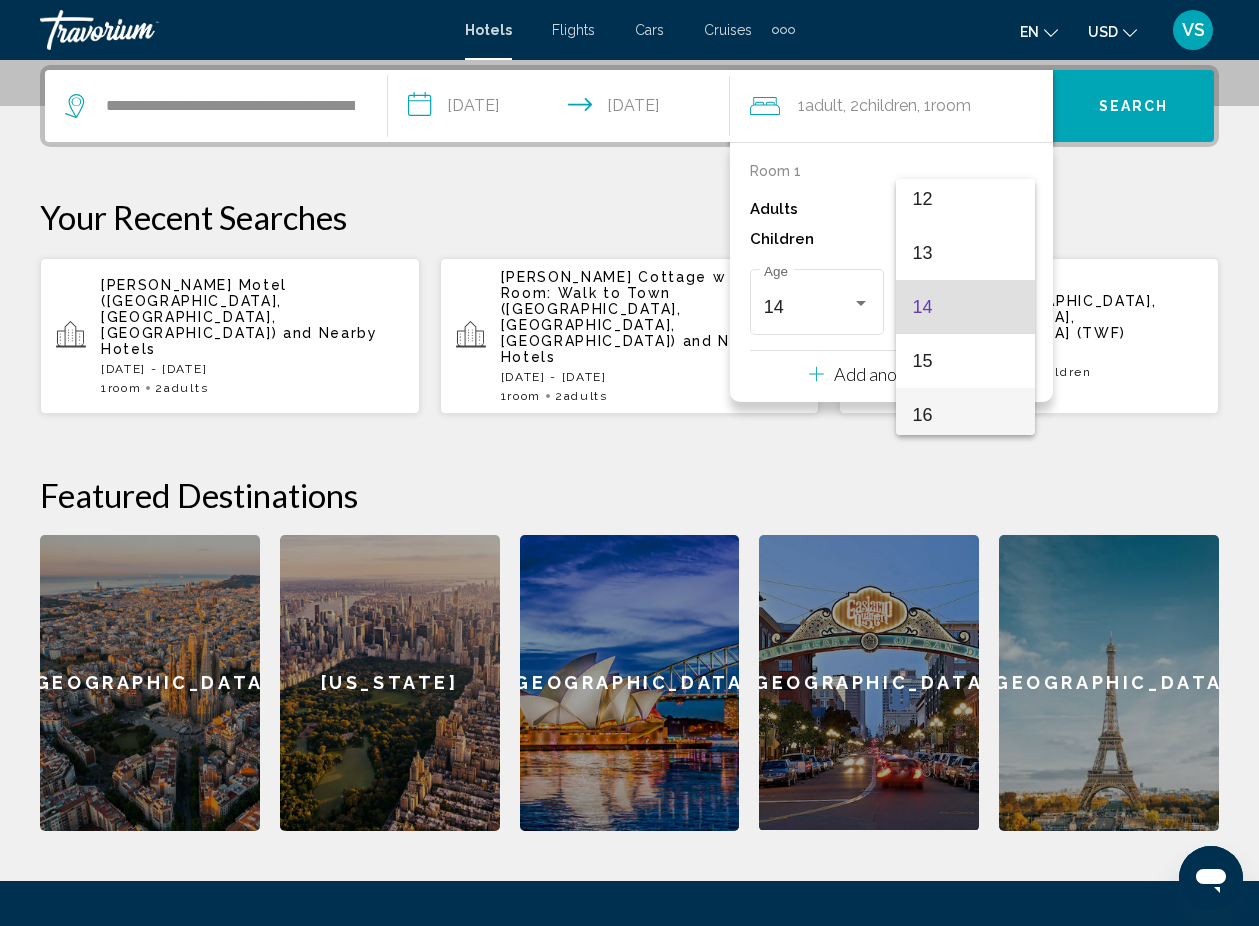 click on "16" at bounding box center (965, 415) 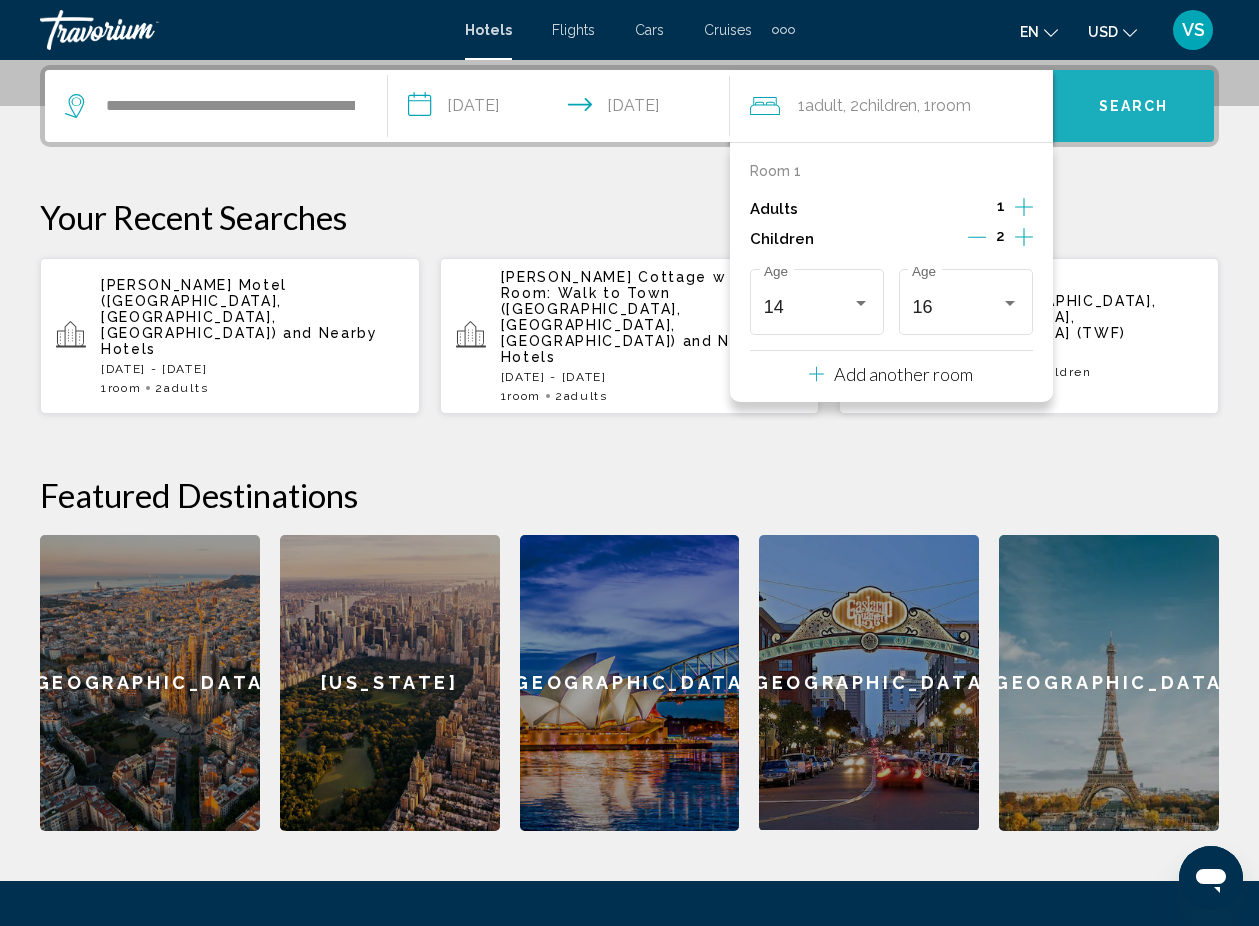 click on "Search" at bounding box center [1134, 107] 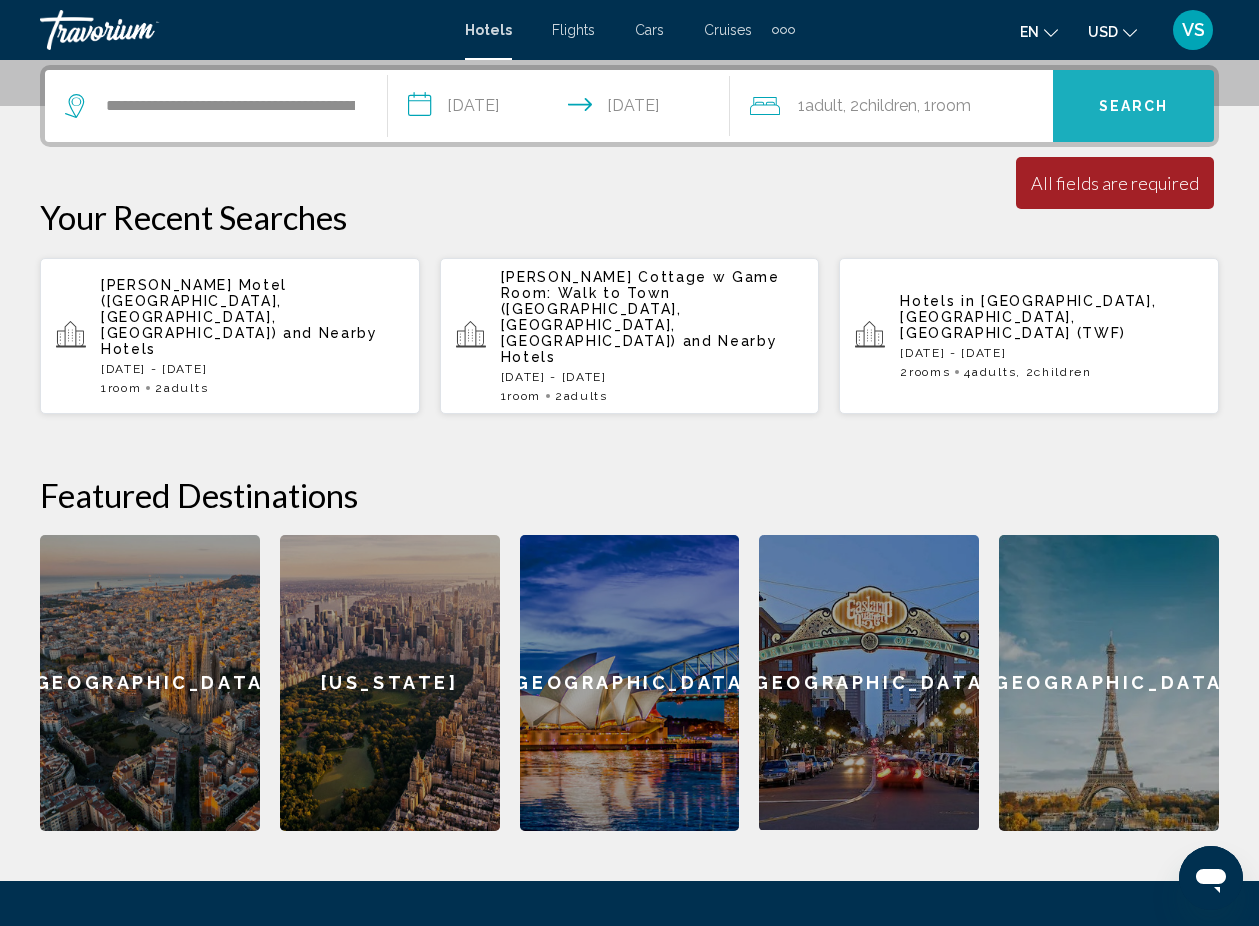 click on "Search" at bounding box center [1134, 107] 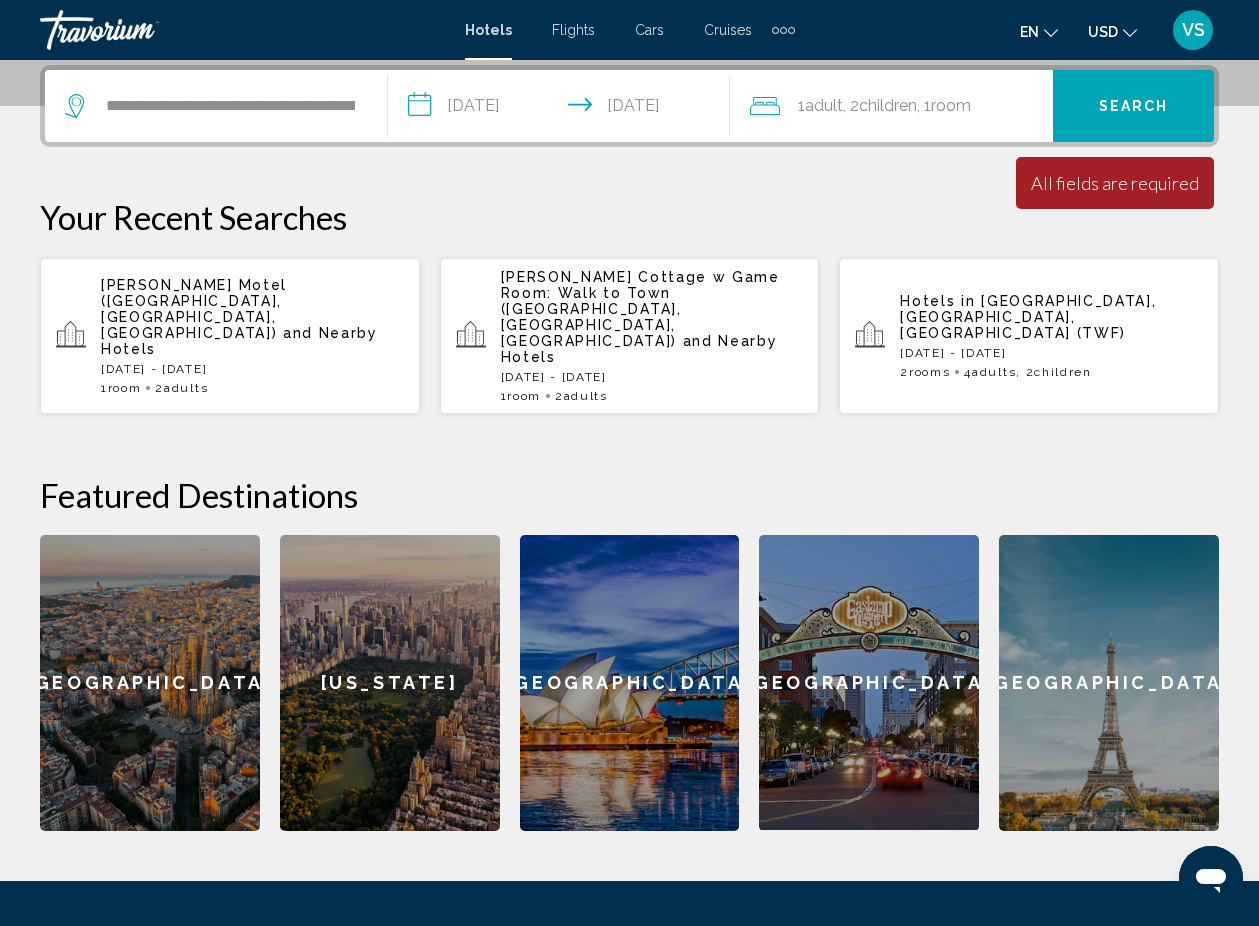 click on "Children" 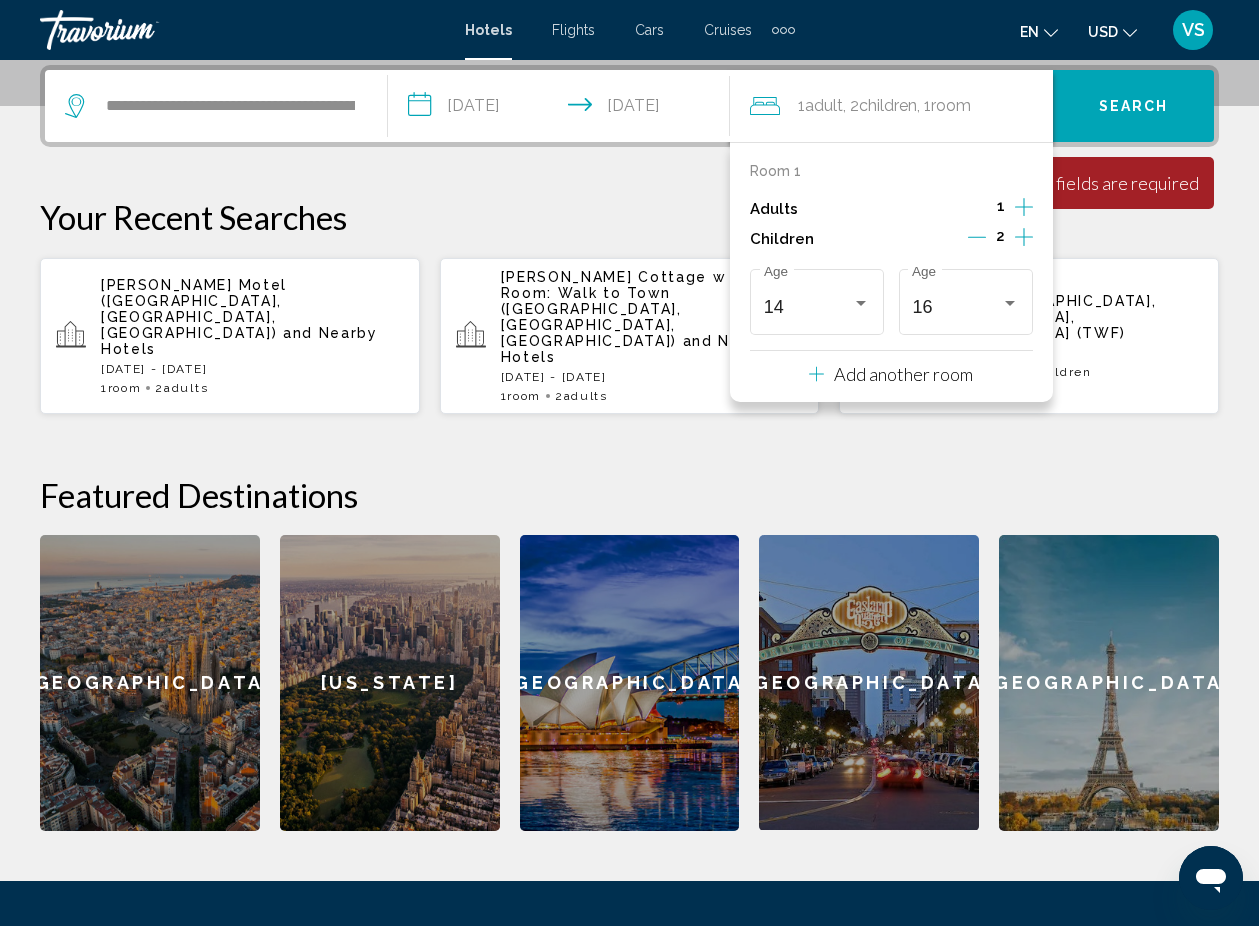 click on "Your Recent Searches
[PERSON_NAME][GEOGRAPHIC_DATA] ([GEOGRAPHIC_DATA], [GEOGRAPHIC_DATA], [GEOGRAPHIC_DATA])    and Nearby Hotels  [DATE] - [DATE]  1  Room rooms 2  Adult Adults
[PERSON_NAME][GEOGRAPHIC_DATA] w Game Room: Walk to Town ([GEOGRAPHIC_DATA], [GEOGRAPHIC_DATA], [GEOGRAPHIC_DATA])    and Nearby Hotels  [DATE] - [DATE]  1  Room rooms 2  Adult Adults" at bounding box center (629, 306) 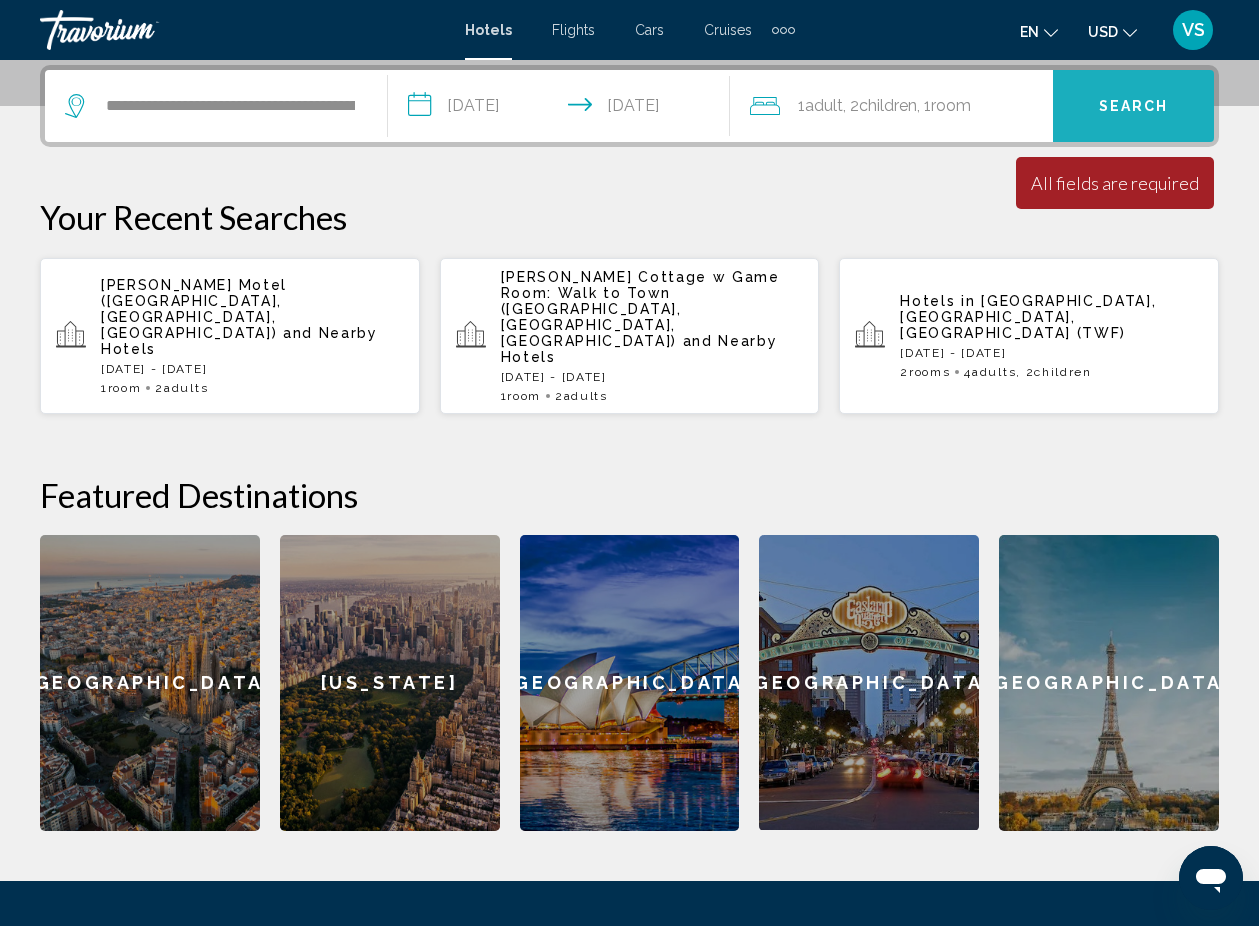 click on "Search" at bounding box center [1134, 105] 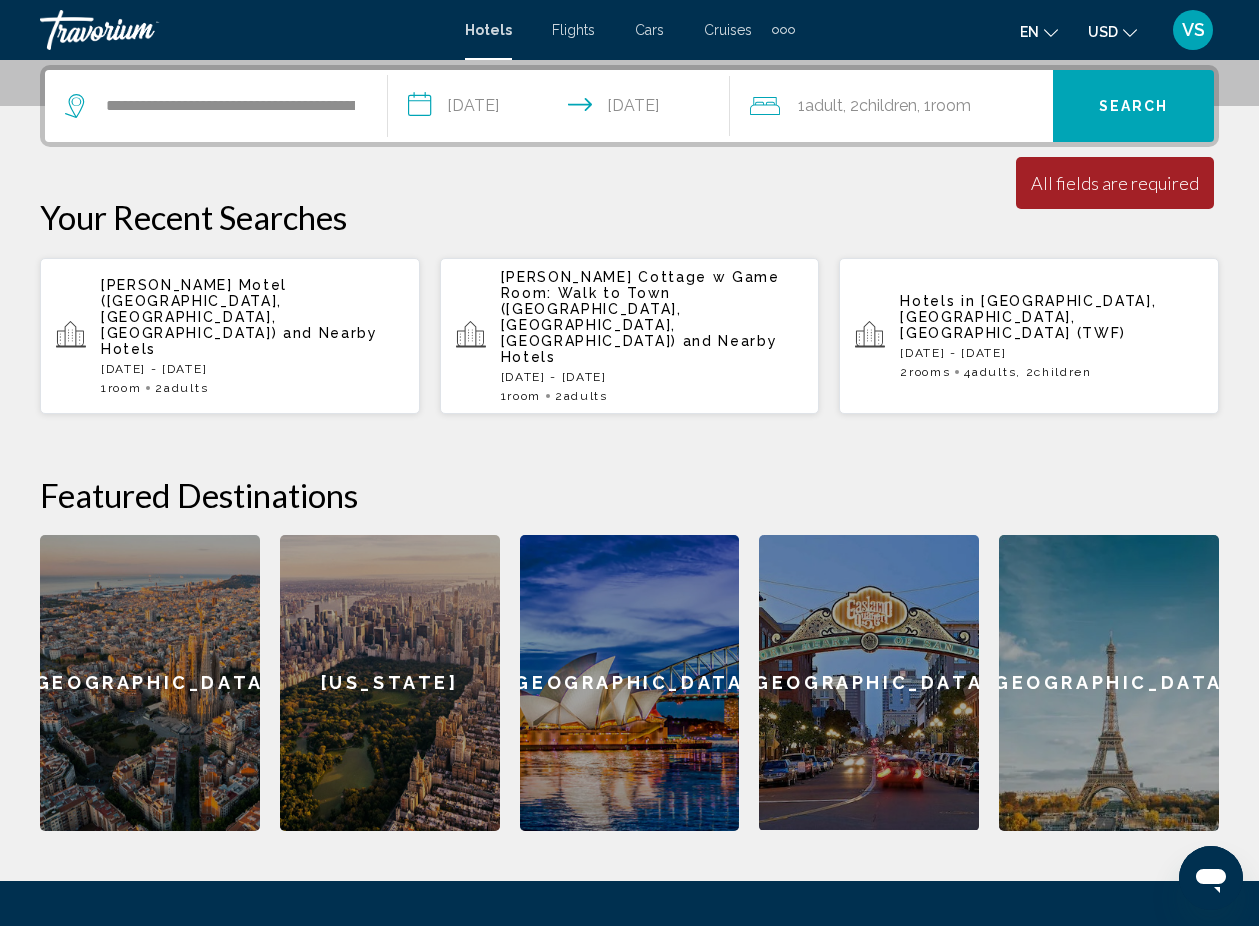 click on "**********" at bounding box center [629, 448] 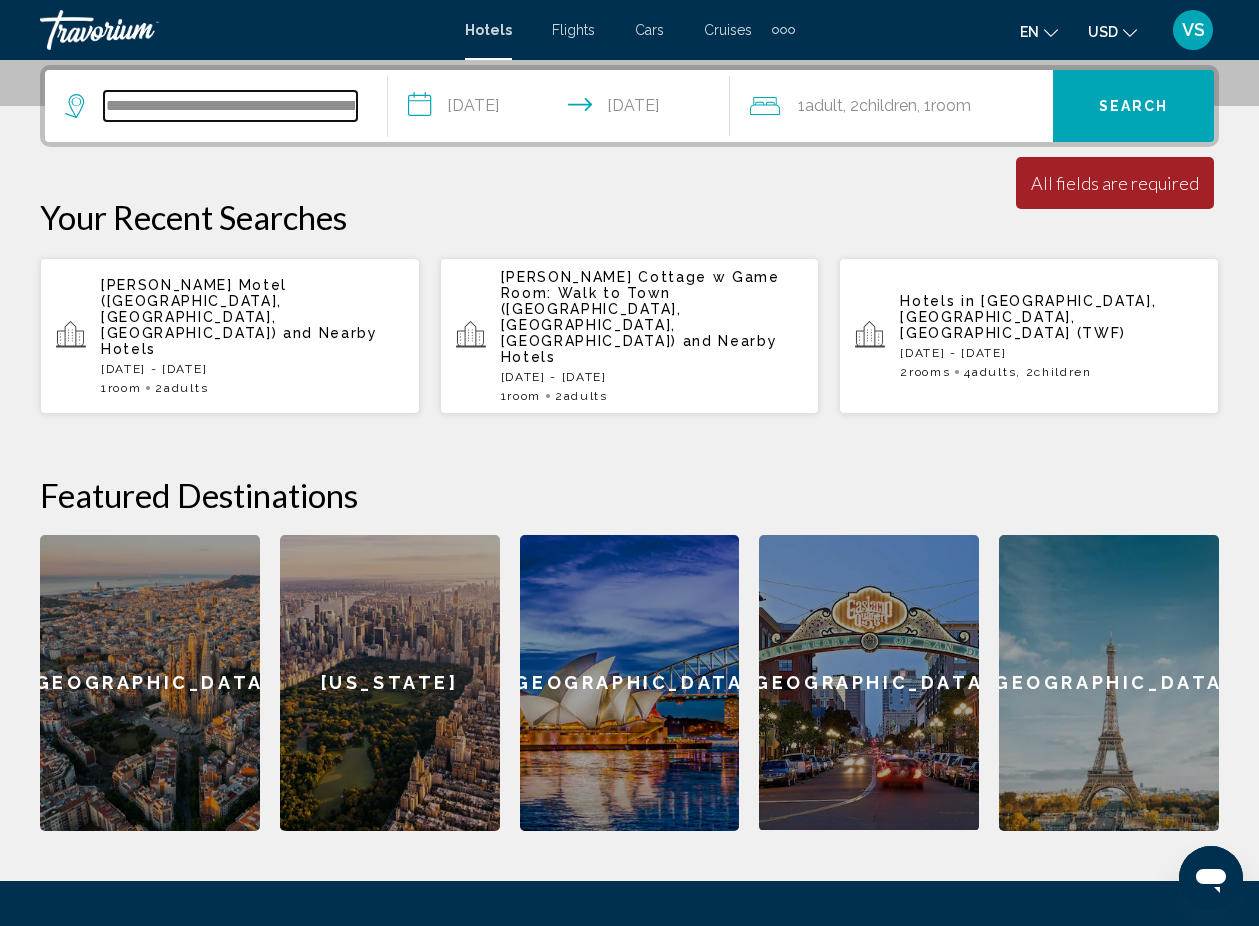 click on "**********" at bounding box center [230, 106] 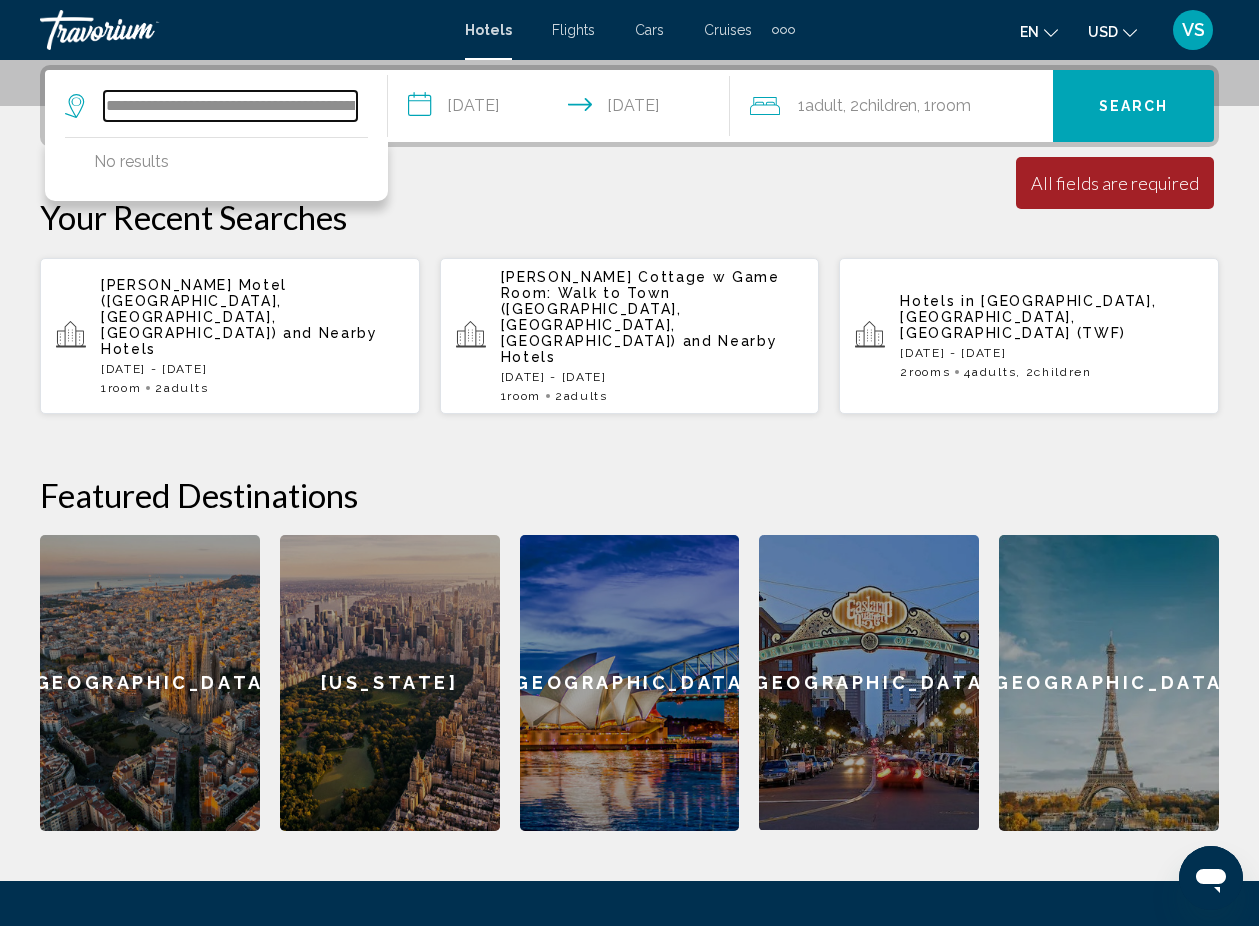 click on "**********" at bounding box center [230, 106] 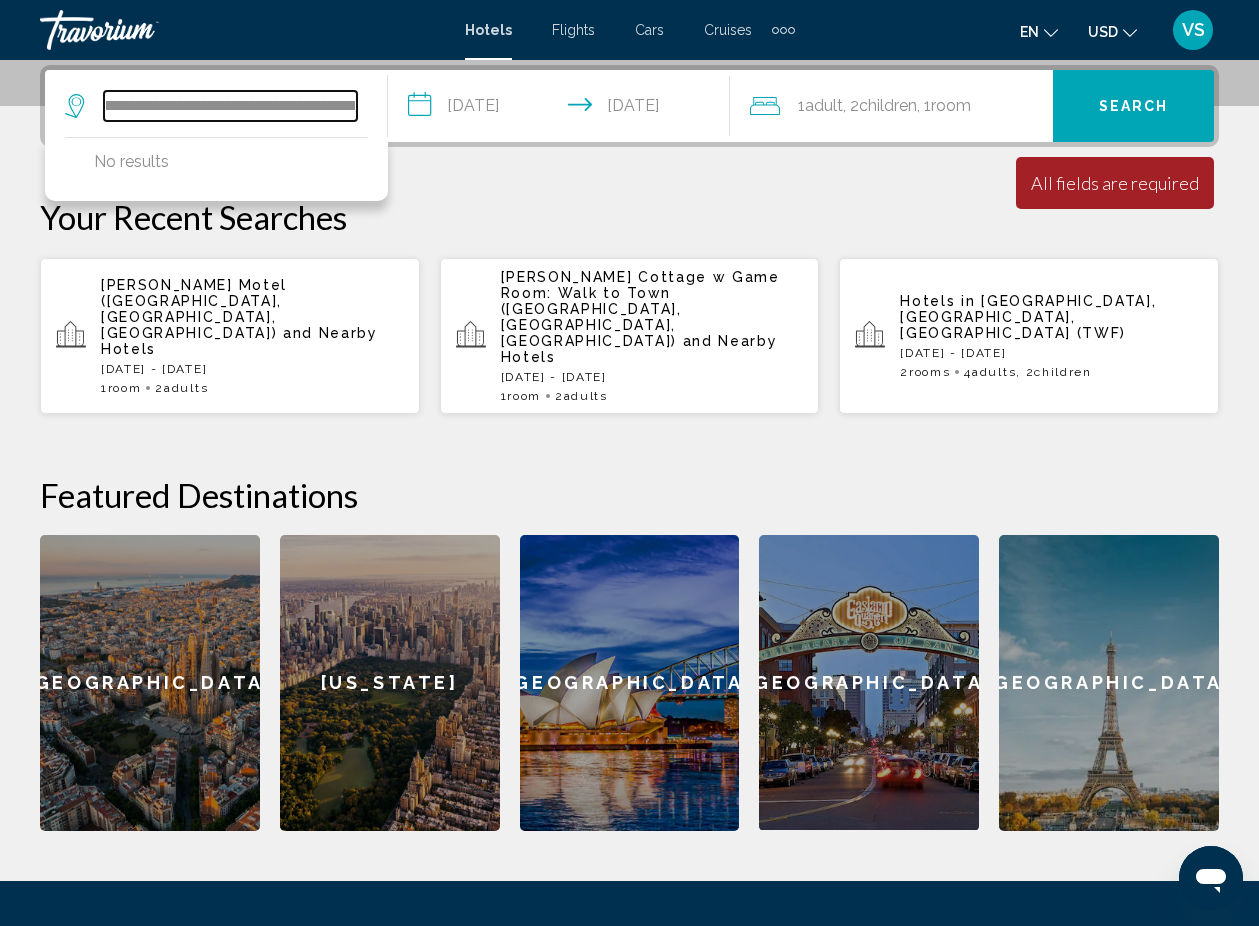 scroll, scrollTop: 0, scrollLeft: 187, axis: horizontal 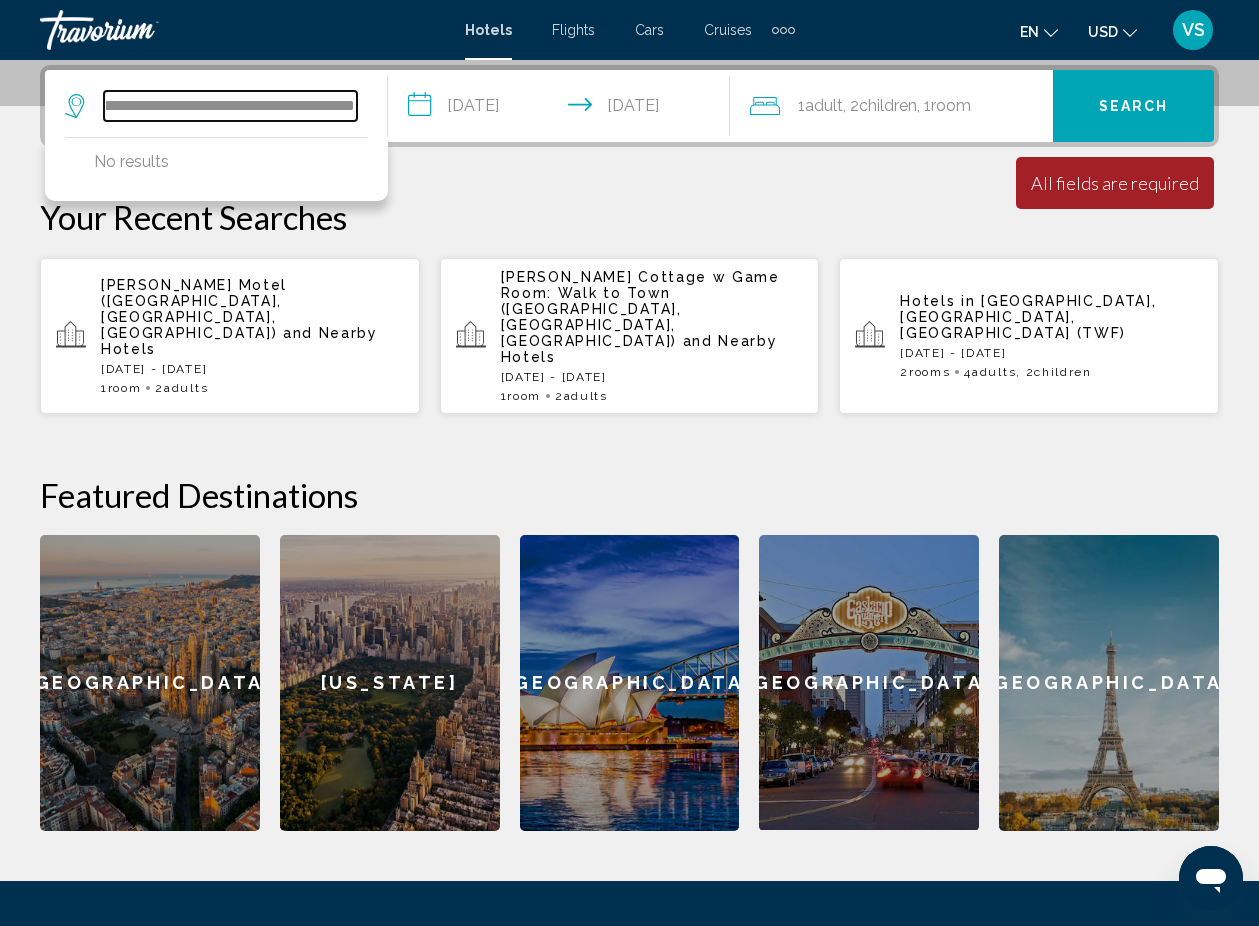 drag, startPoint x: 104, startPoint y: 105, endPoint x: 373, endPoint y: 103, distance: 269.00745 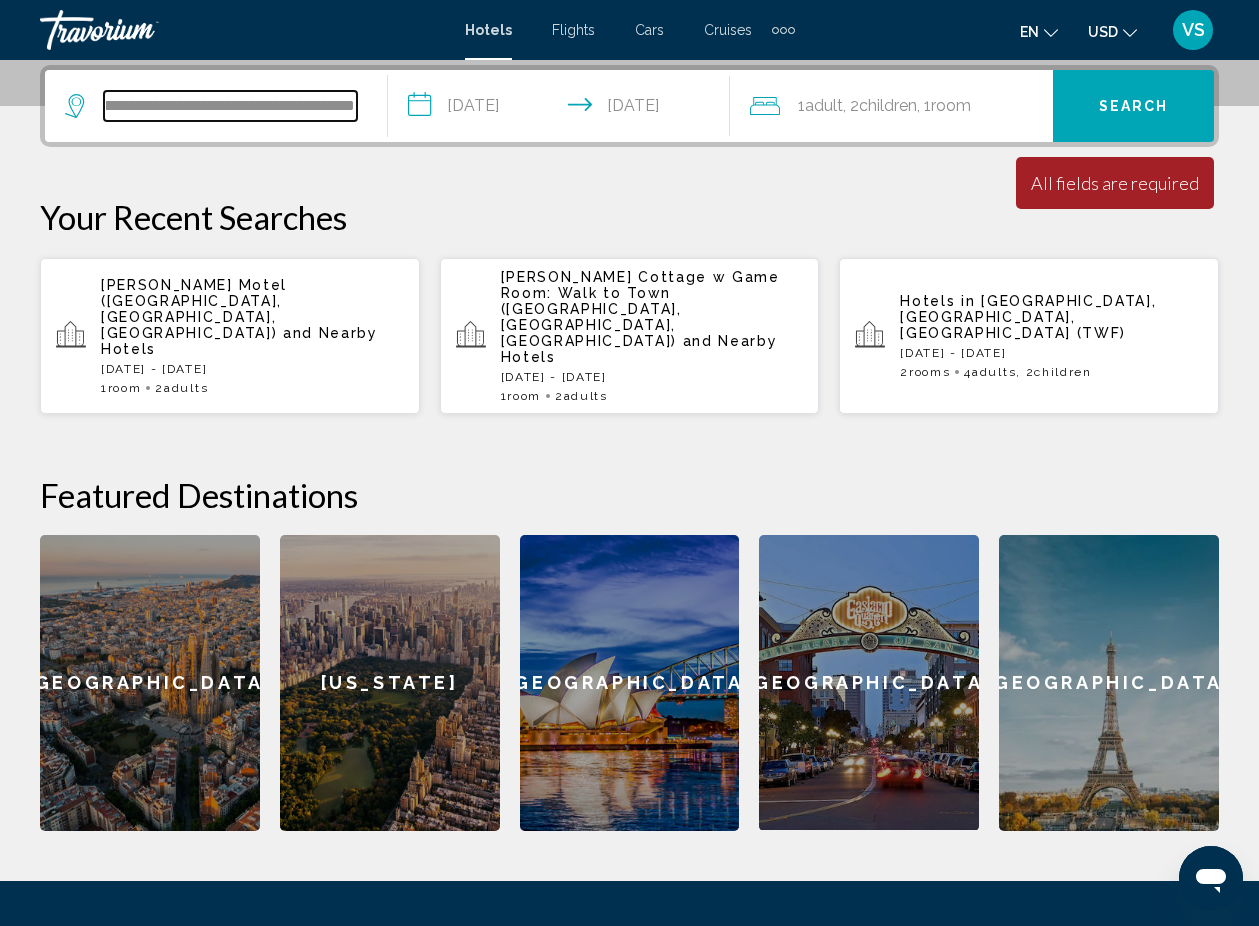 click on "**********" at bounding box center [230, 106] 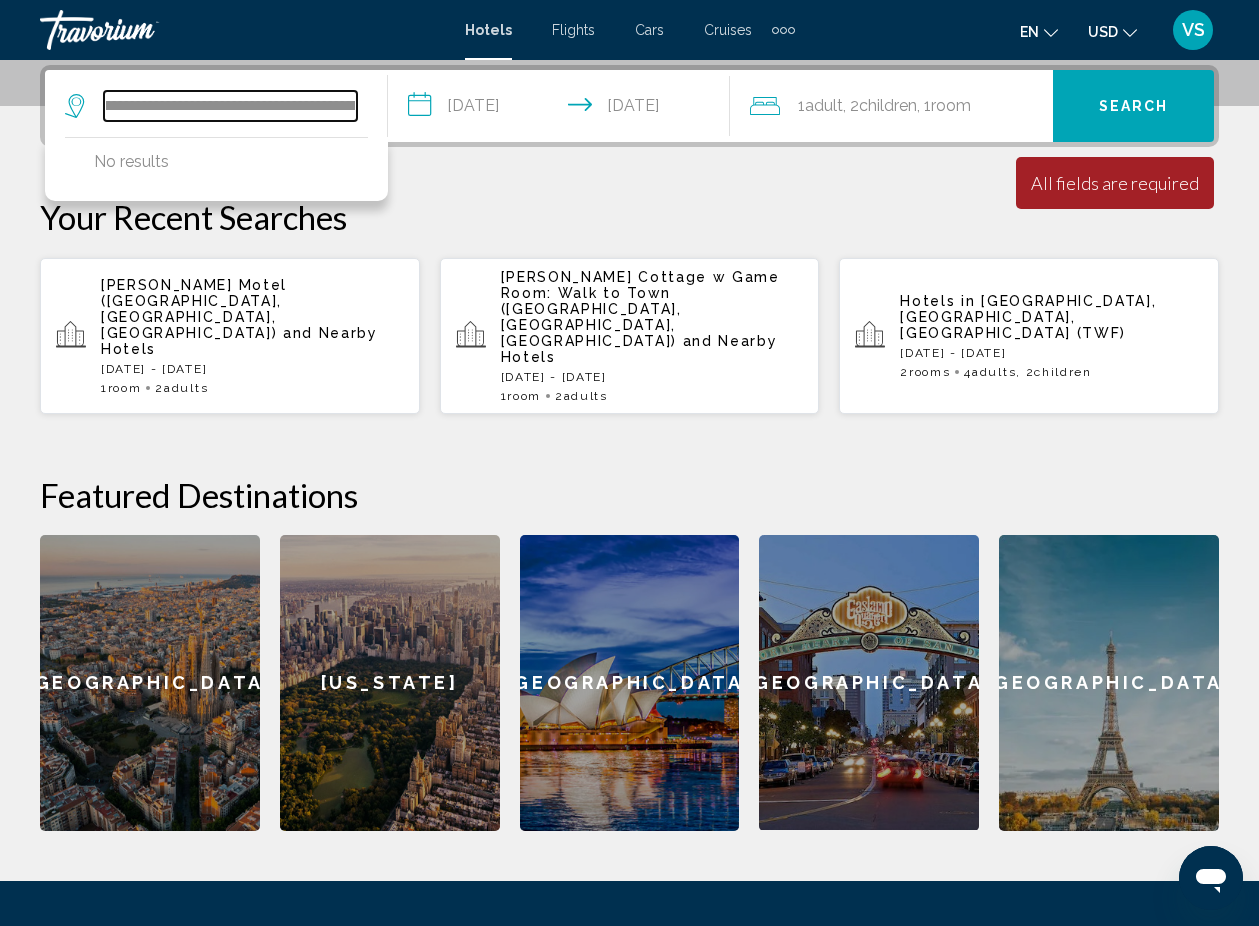scroll, scrollTop: 0, scrollLeft: 0, axis: both 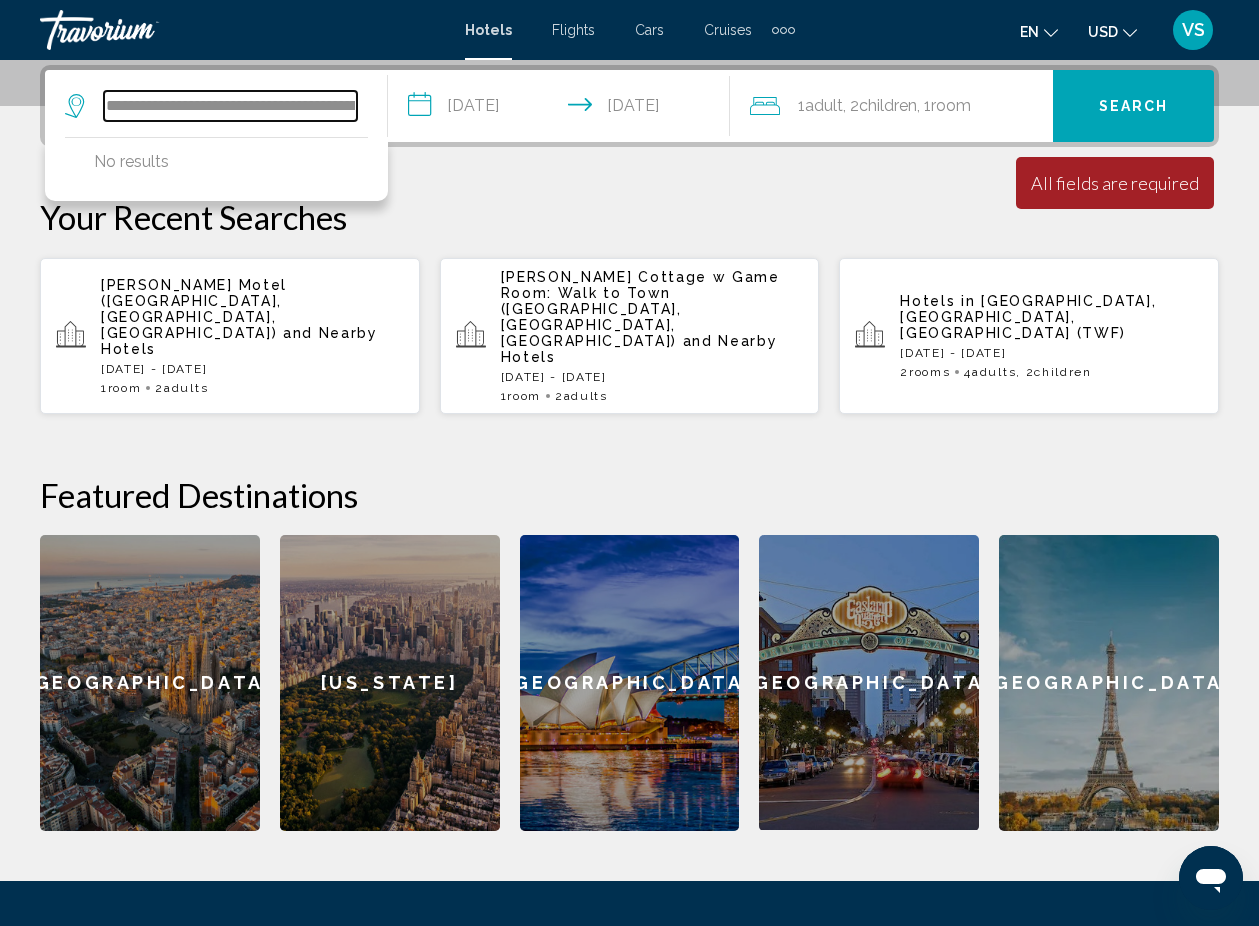 drag, startPoint x: 197, startPoint y: 105, endPoint x: 56, endPoint y: 106, distance: 141.00354 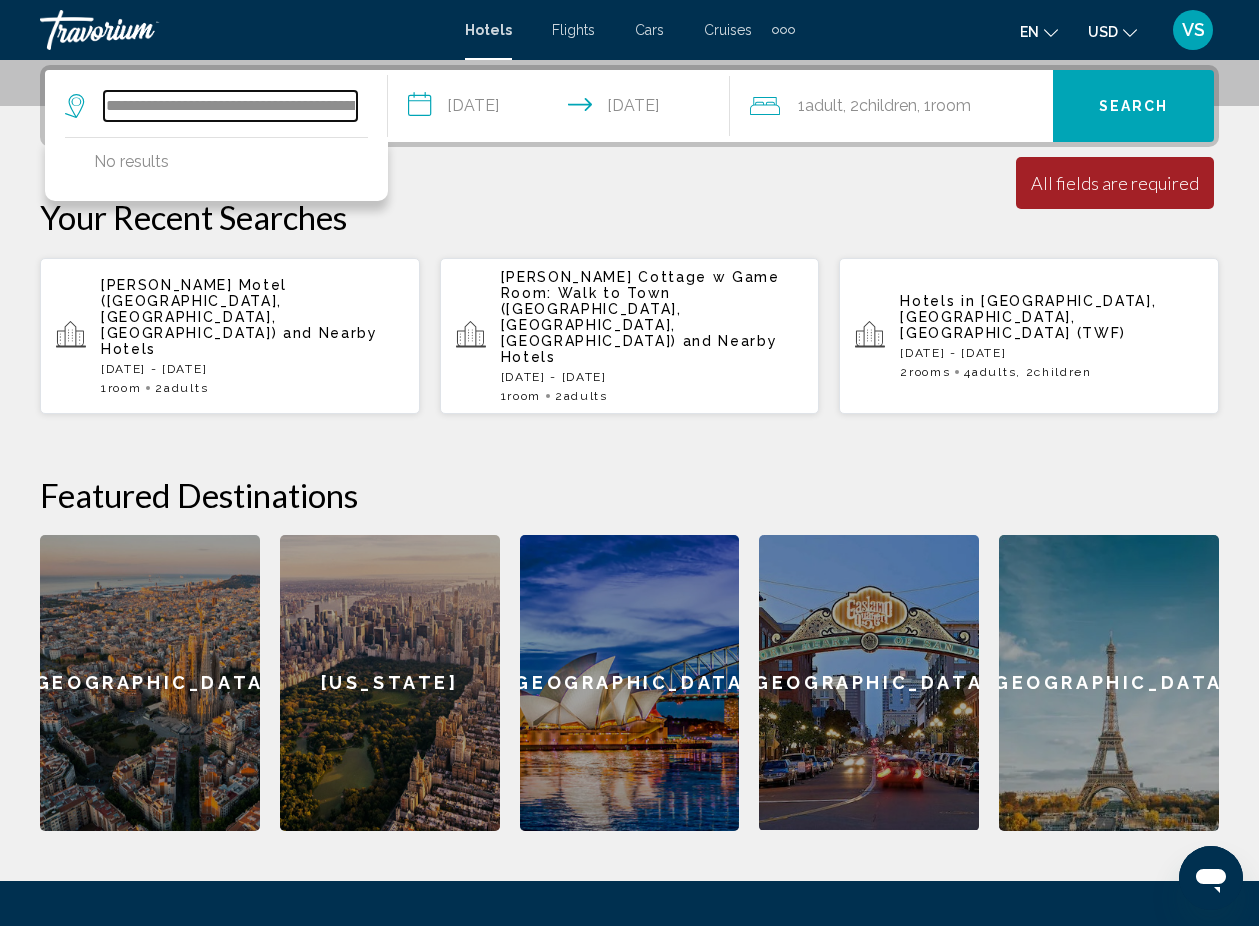 click on "**********" at bounding box center [216, 106] 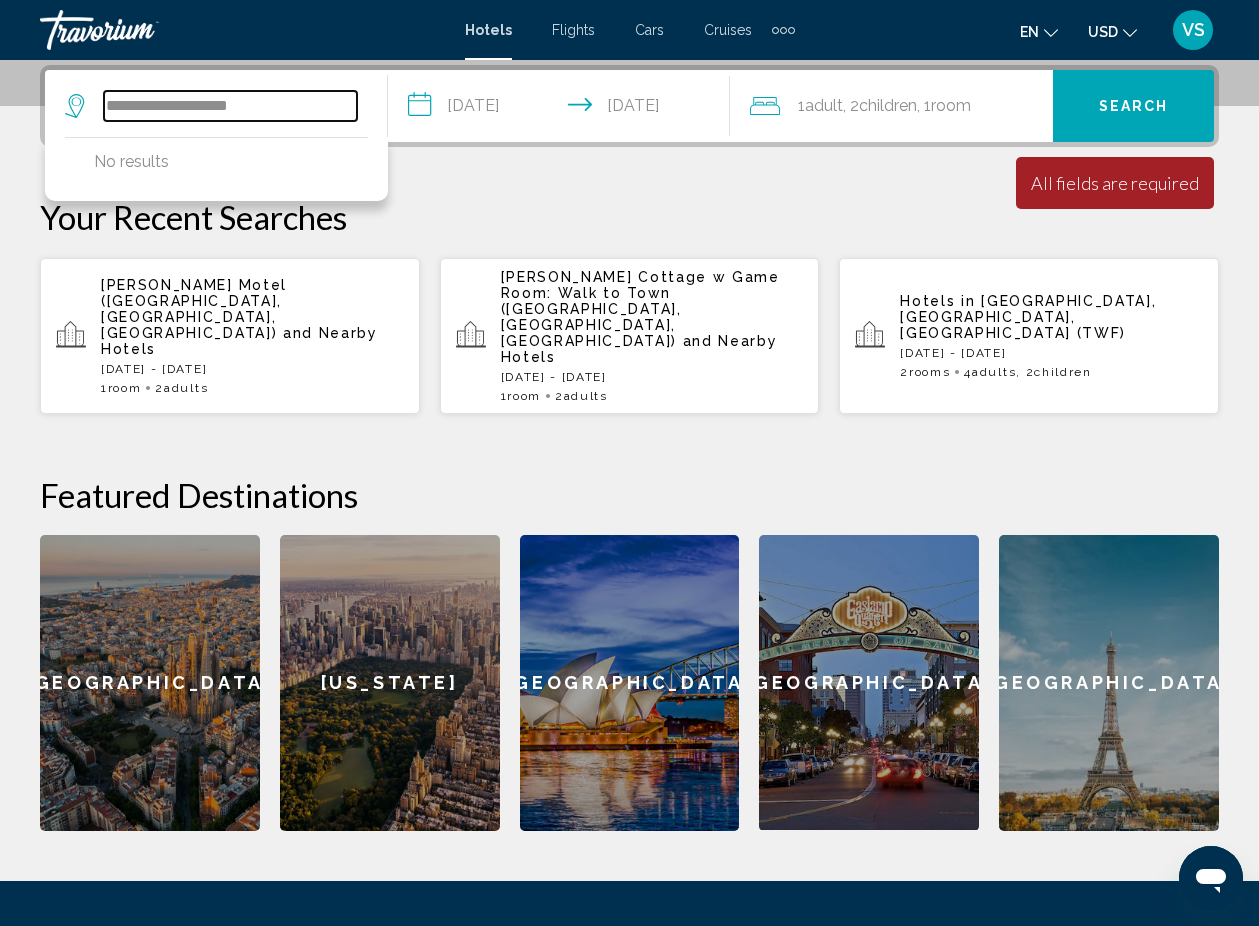 drag, startPoint x: 270, startPoint y: 110, endPoint x: 218, endPoint y: 110, distance: 52 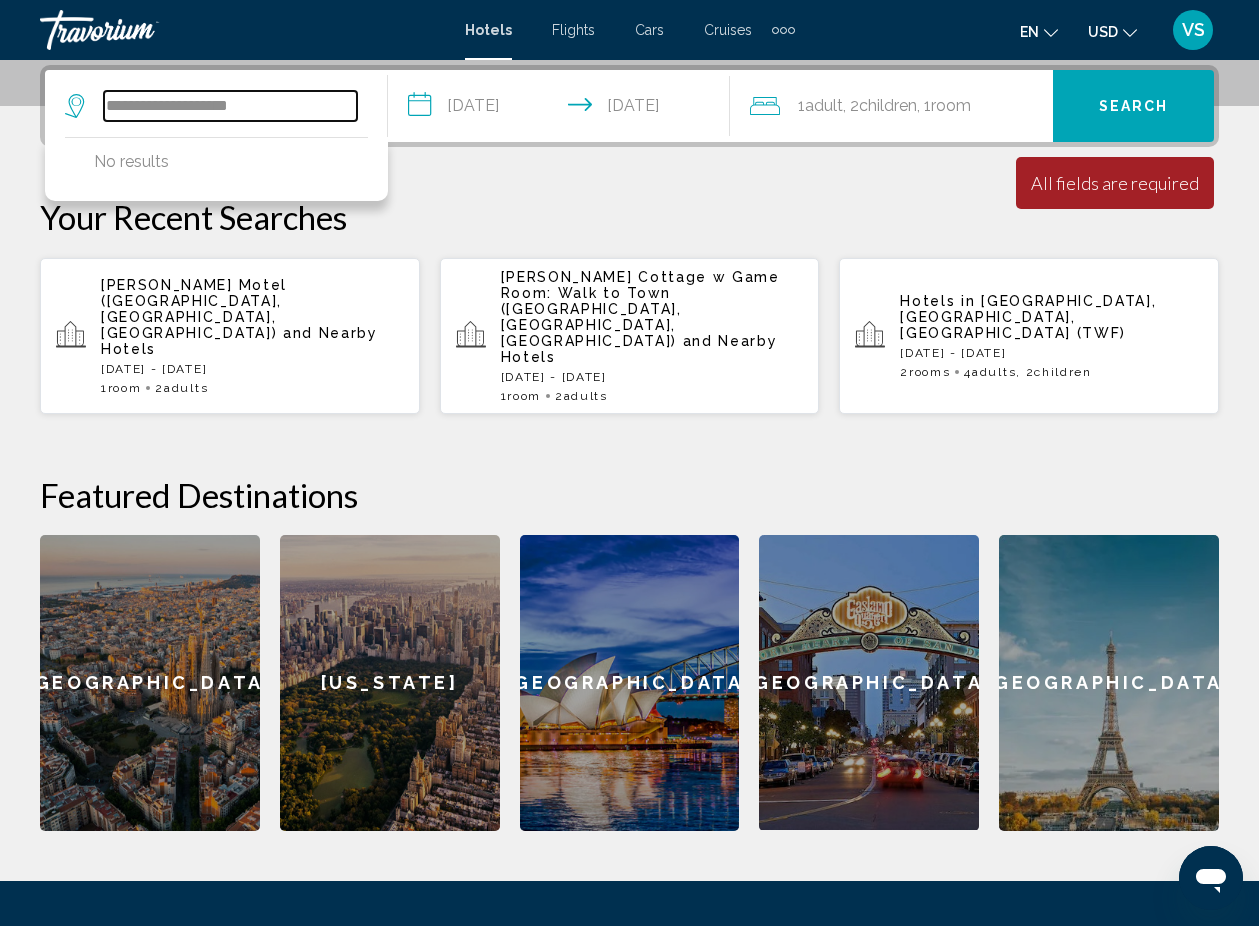click on "**********" at bounding box center [230, 106] 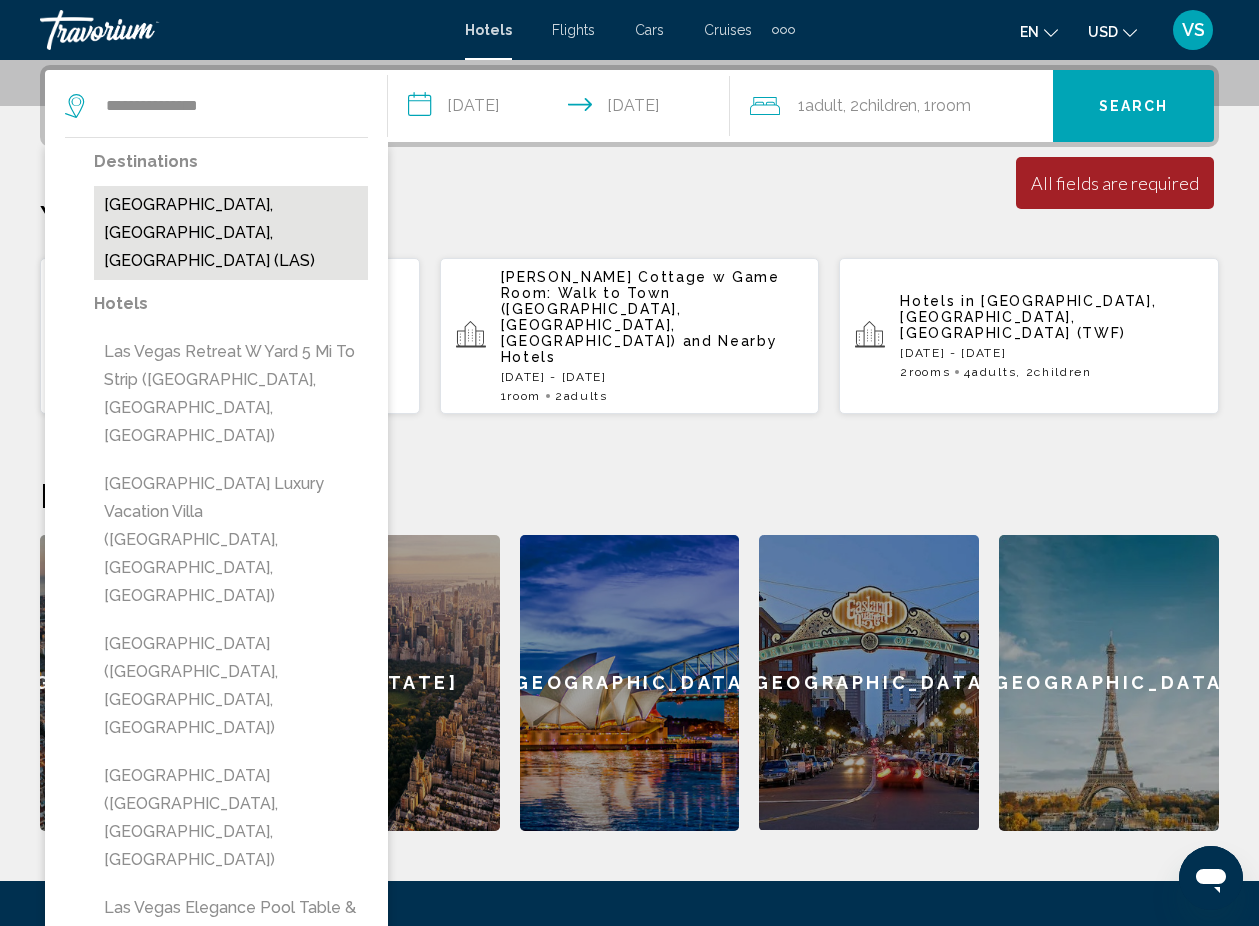 click on "[GEOGRAPHIC_DATA], [GEOGRAPHIC_DATA], [GEOGRAPHIC_DATA] (LAS)" at bounding box center (231, 233) 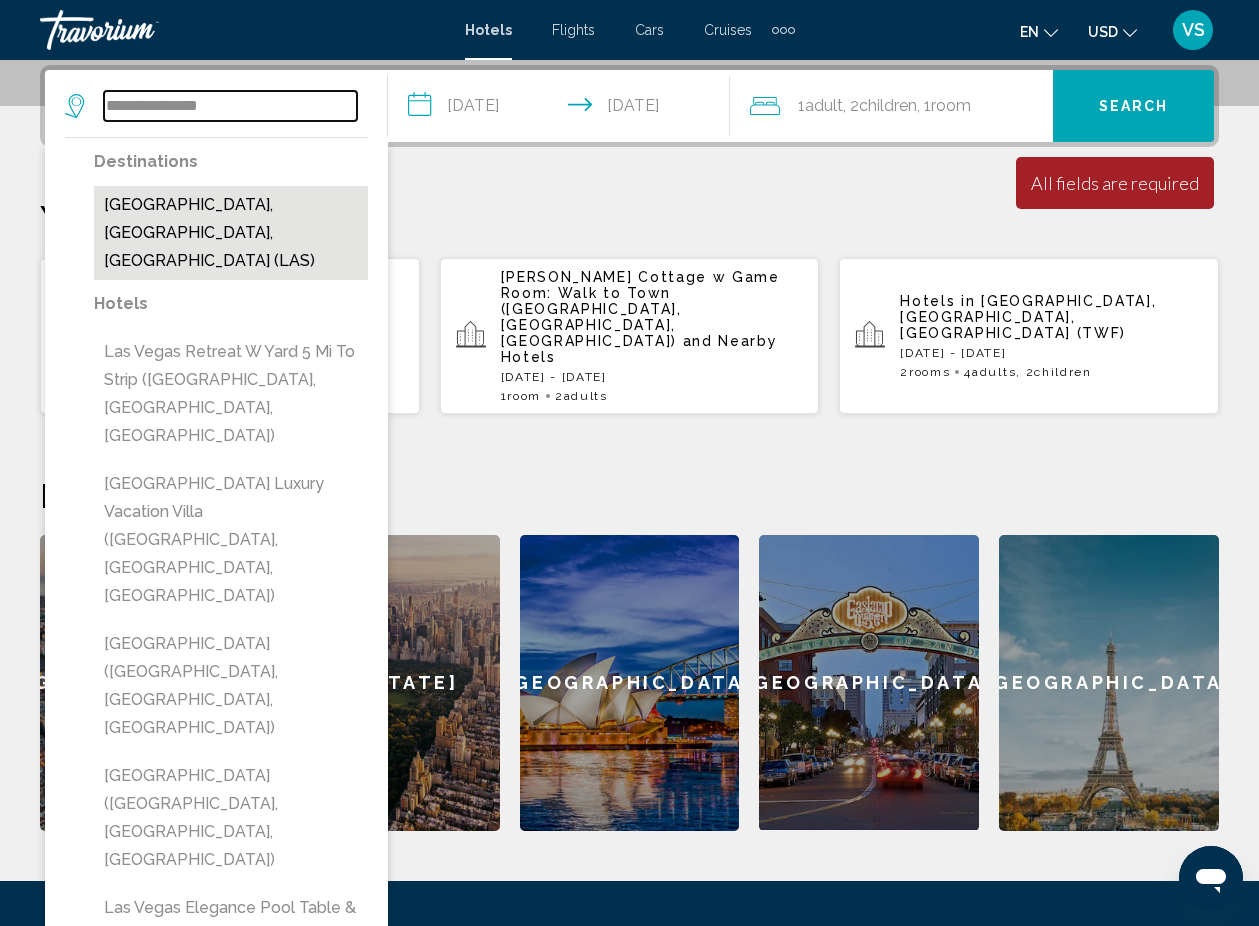 type on "**********" 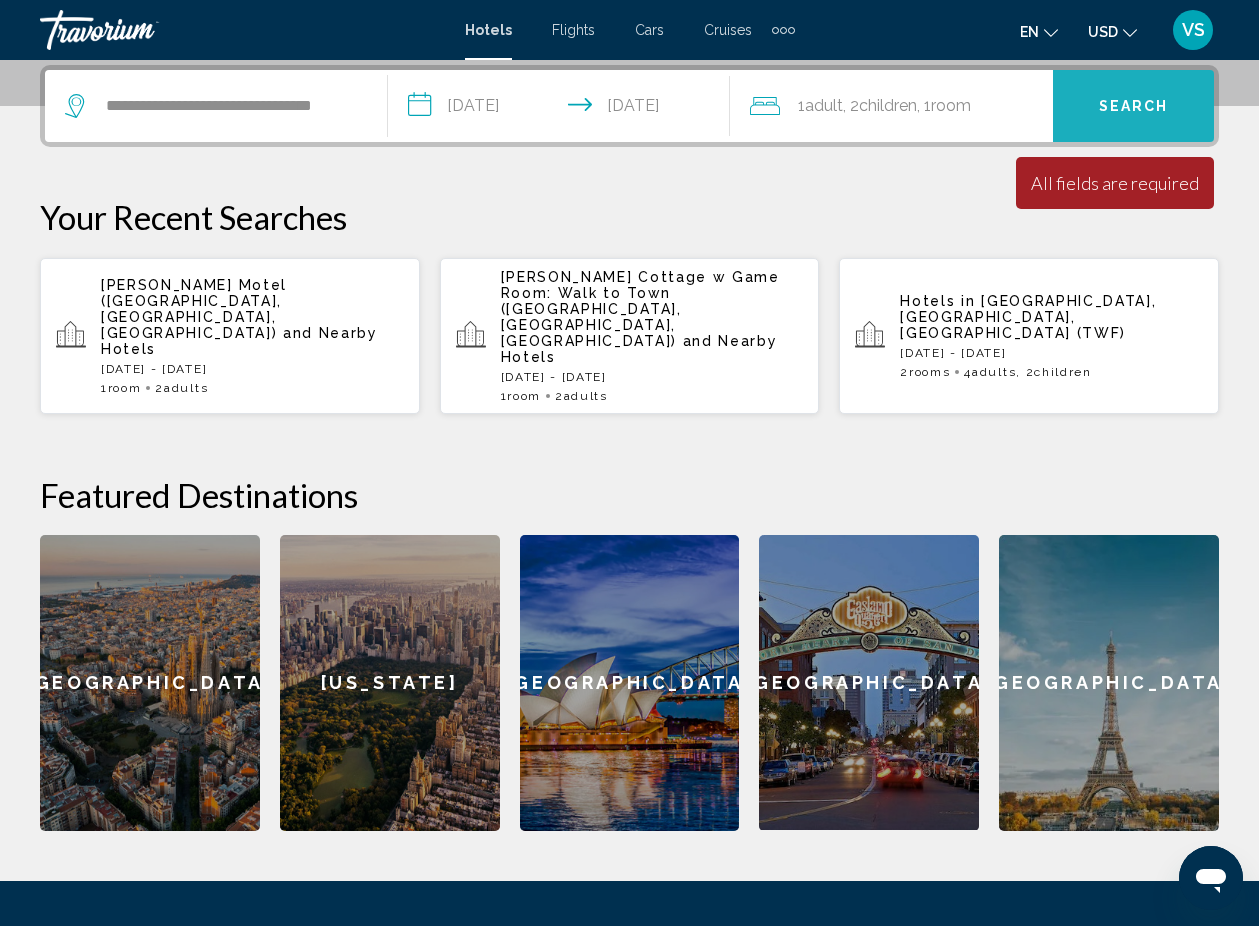 click on "Search" at bounding box center [1134, 107] 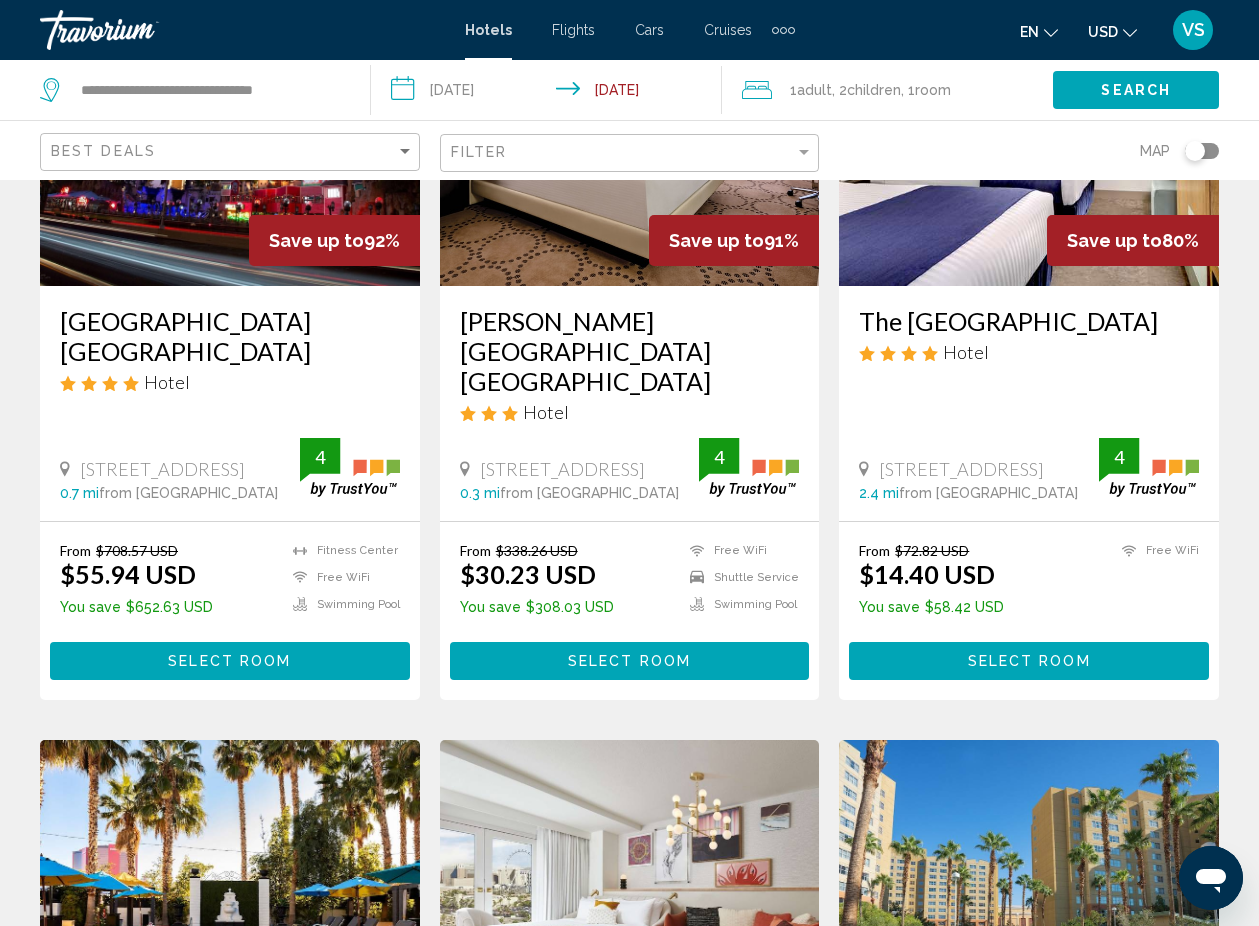 scroll, scrollTop: 0, scrollLeft: 0, axis: both 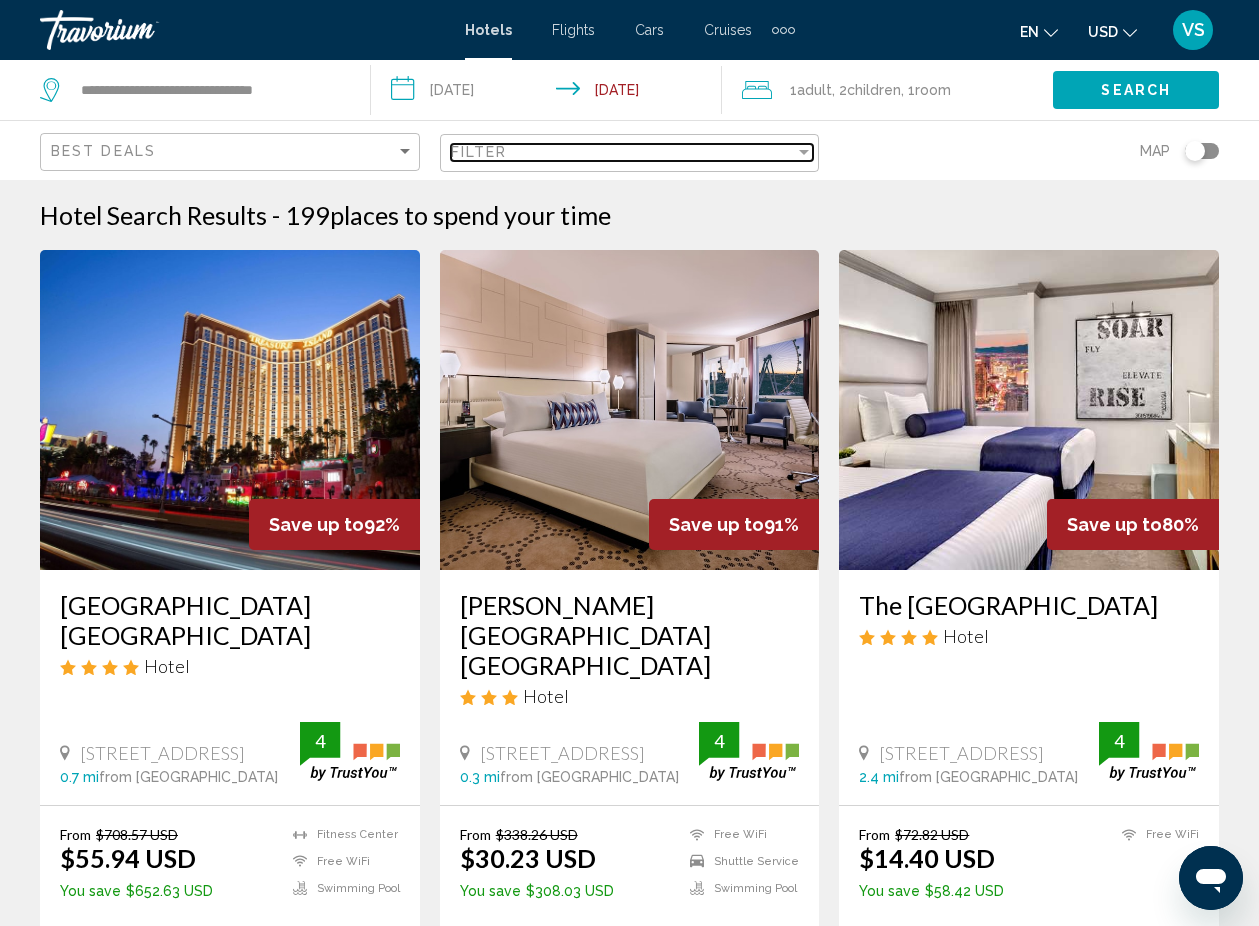 click on "Filter" at bounding box center (632, 153) 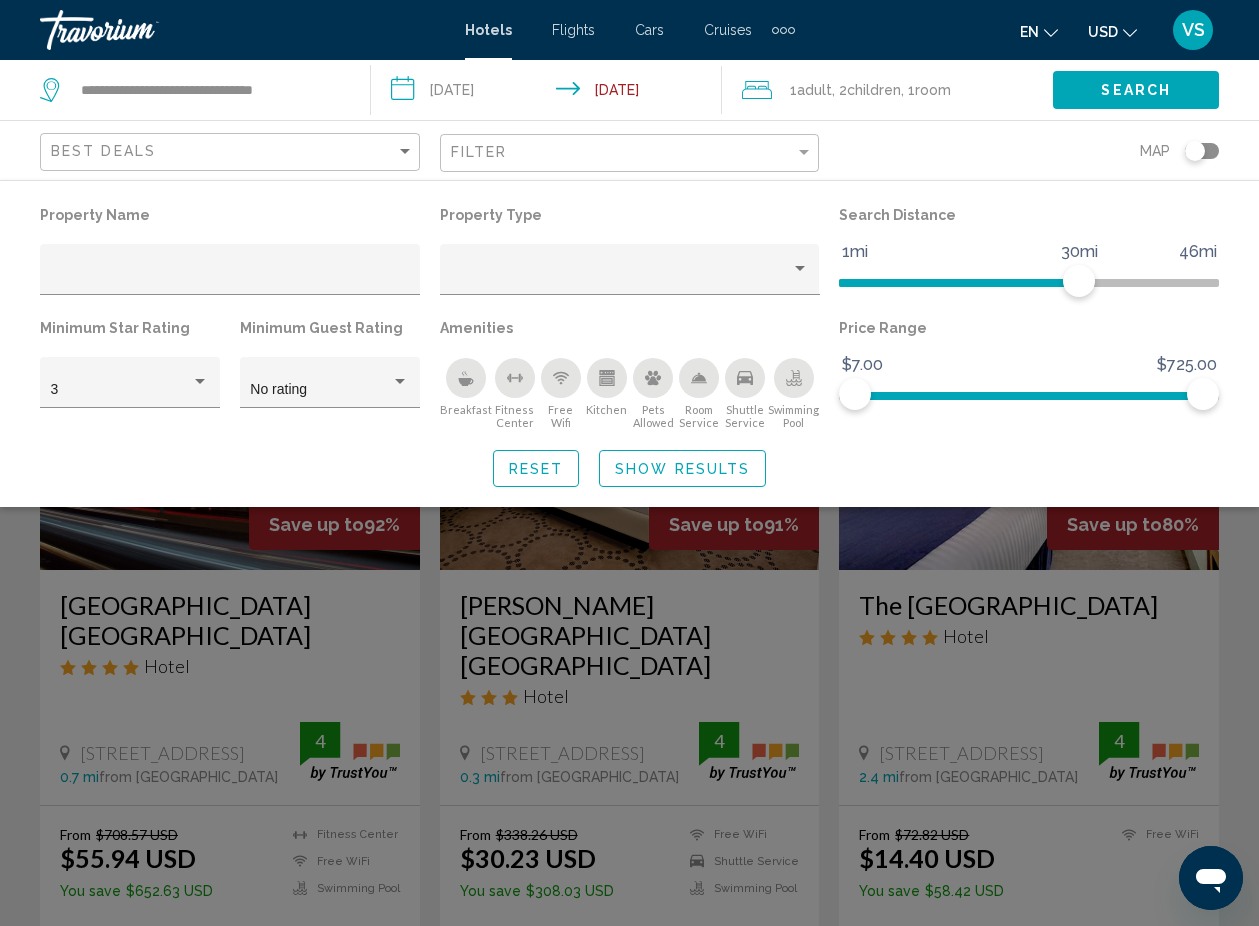 click 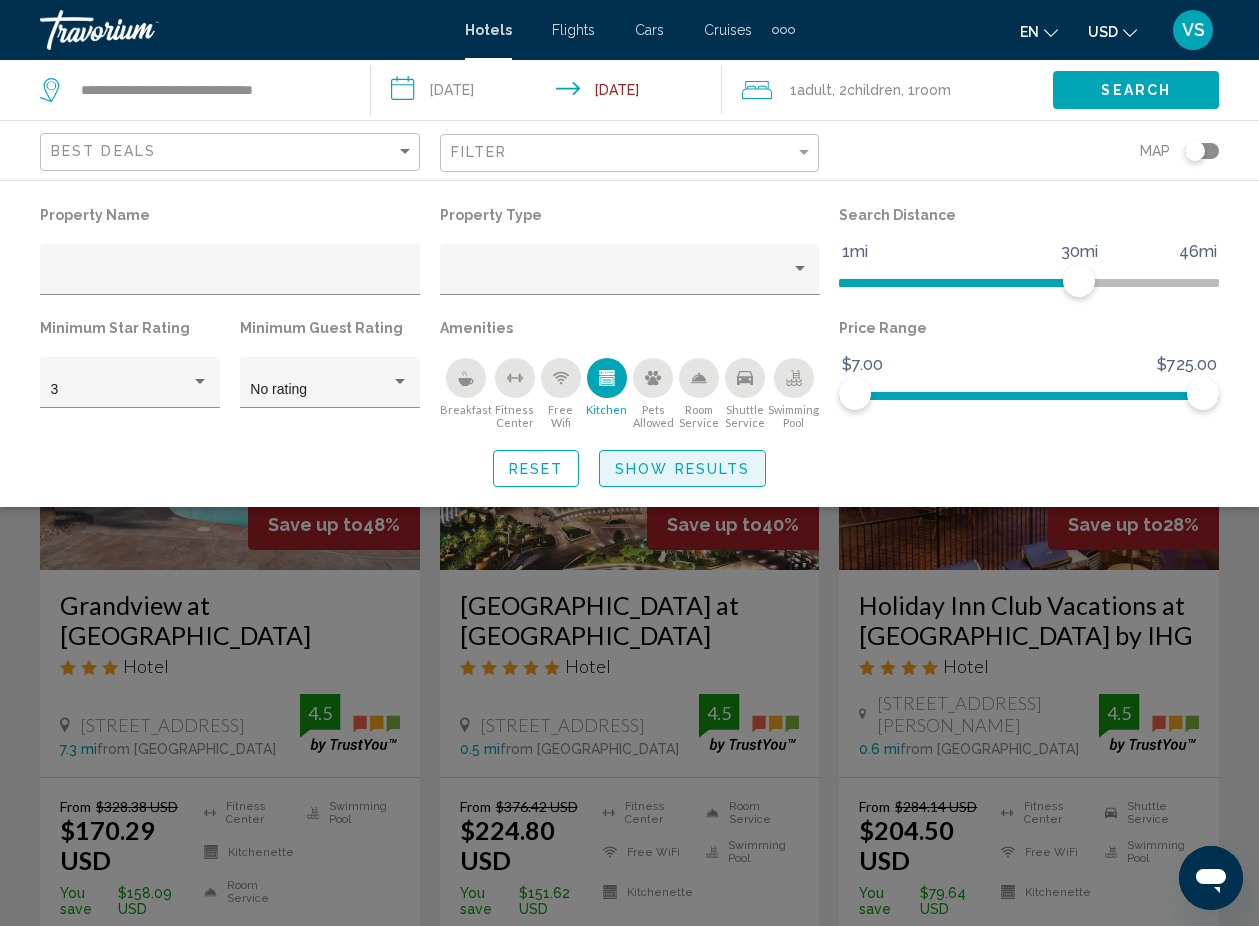 click on "Show Results" 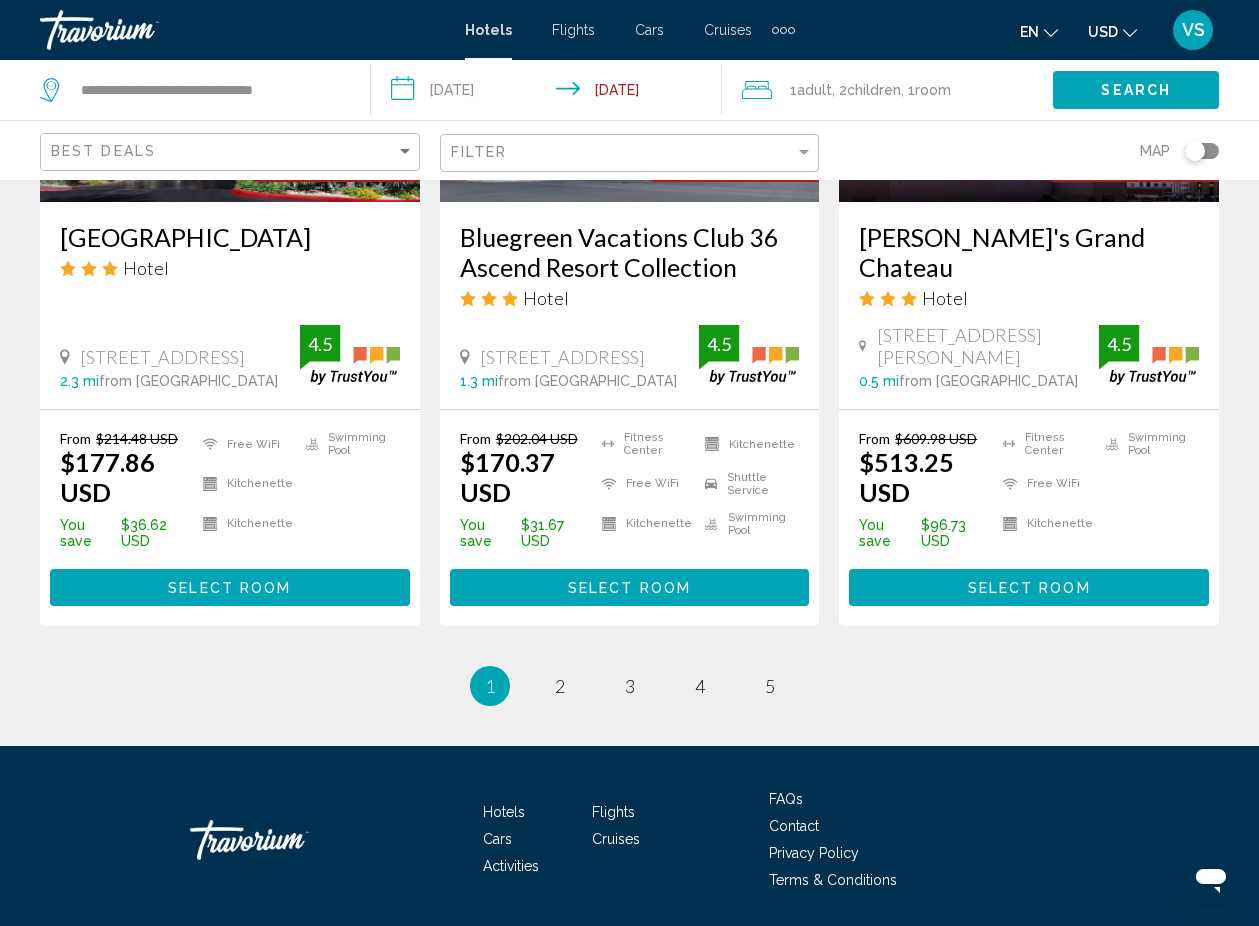 scroll, scrollTop: 2784, scrollLeft: 0, axis: vertical 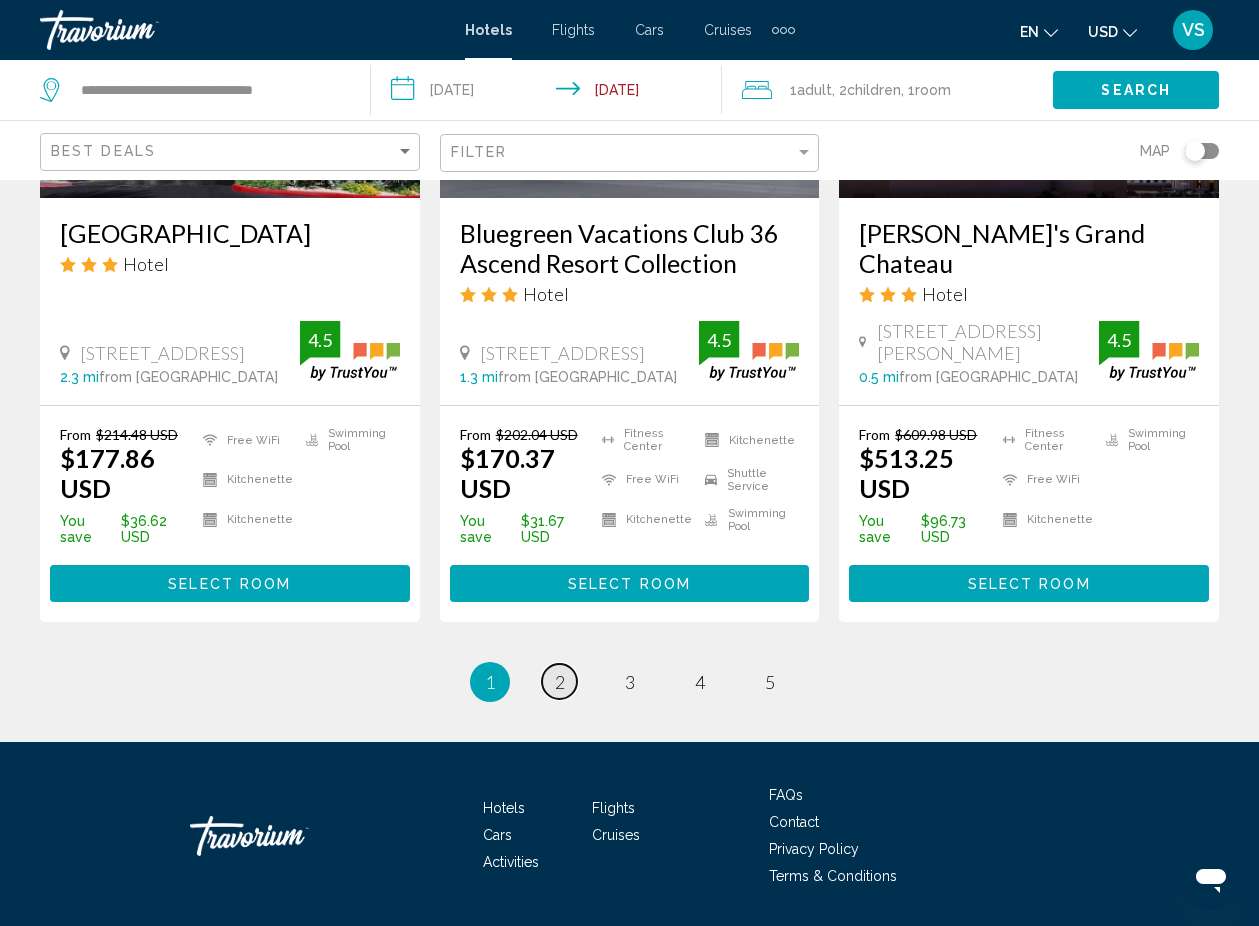click on "2" at bounding box center [560, 682] 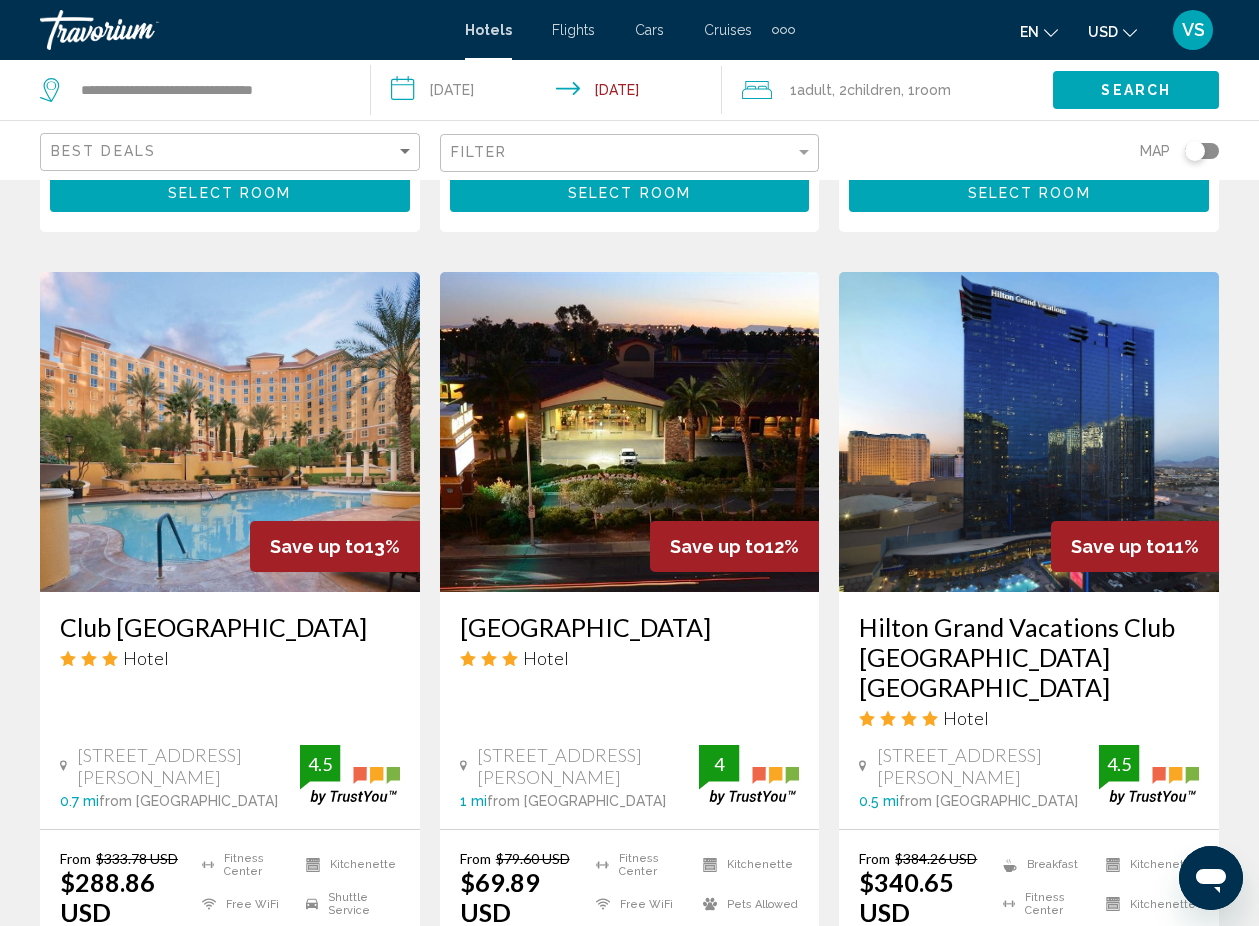 scroll, scrollTop: 810, scrollLeft: 0, axis: vertical 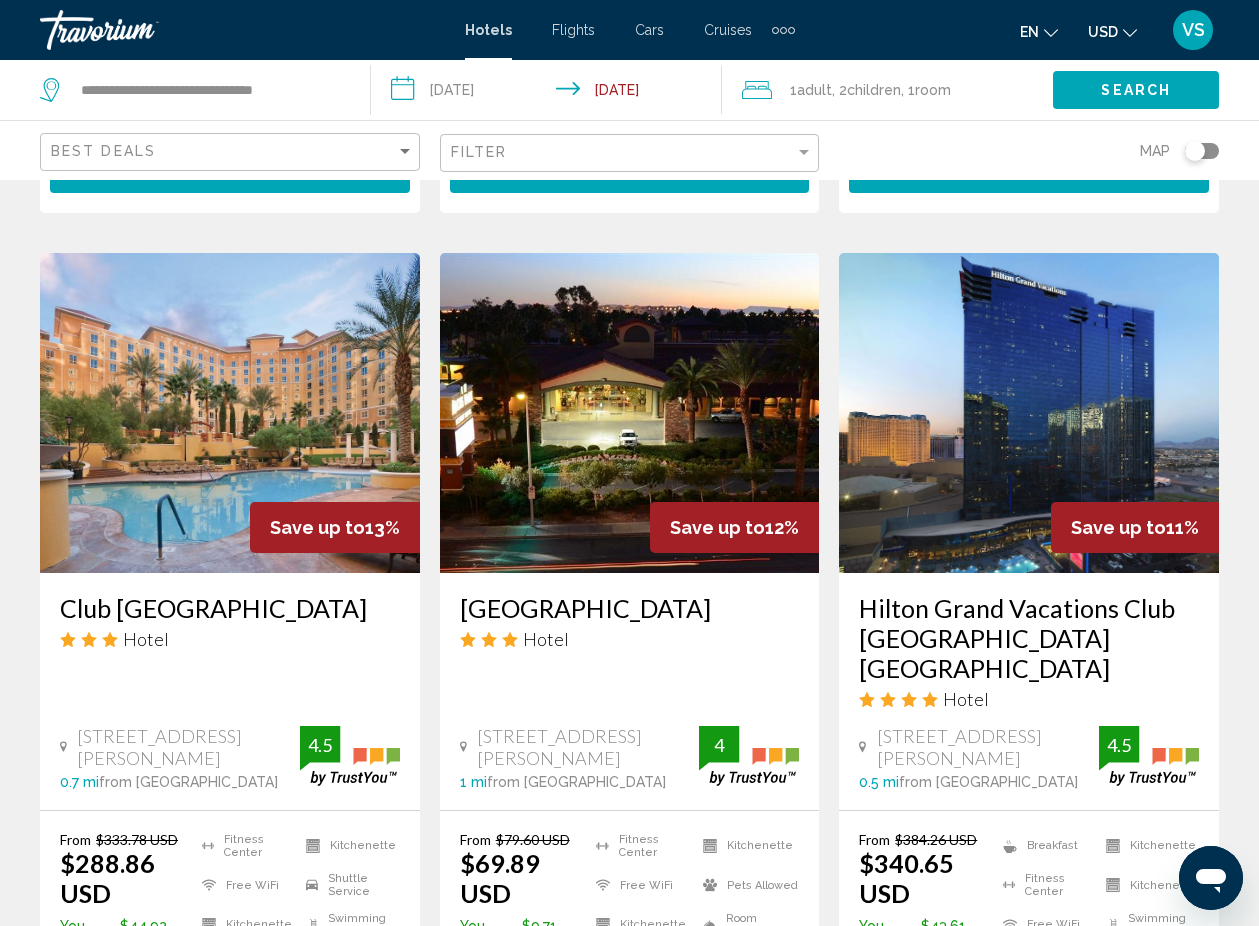 click at bounding box center [630, 413] 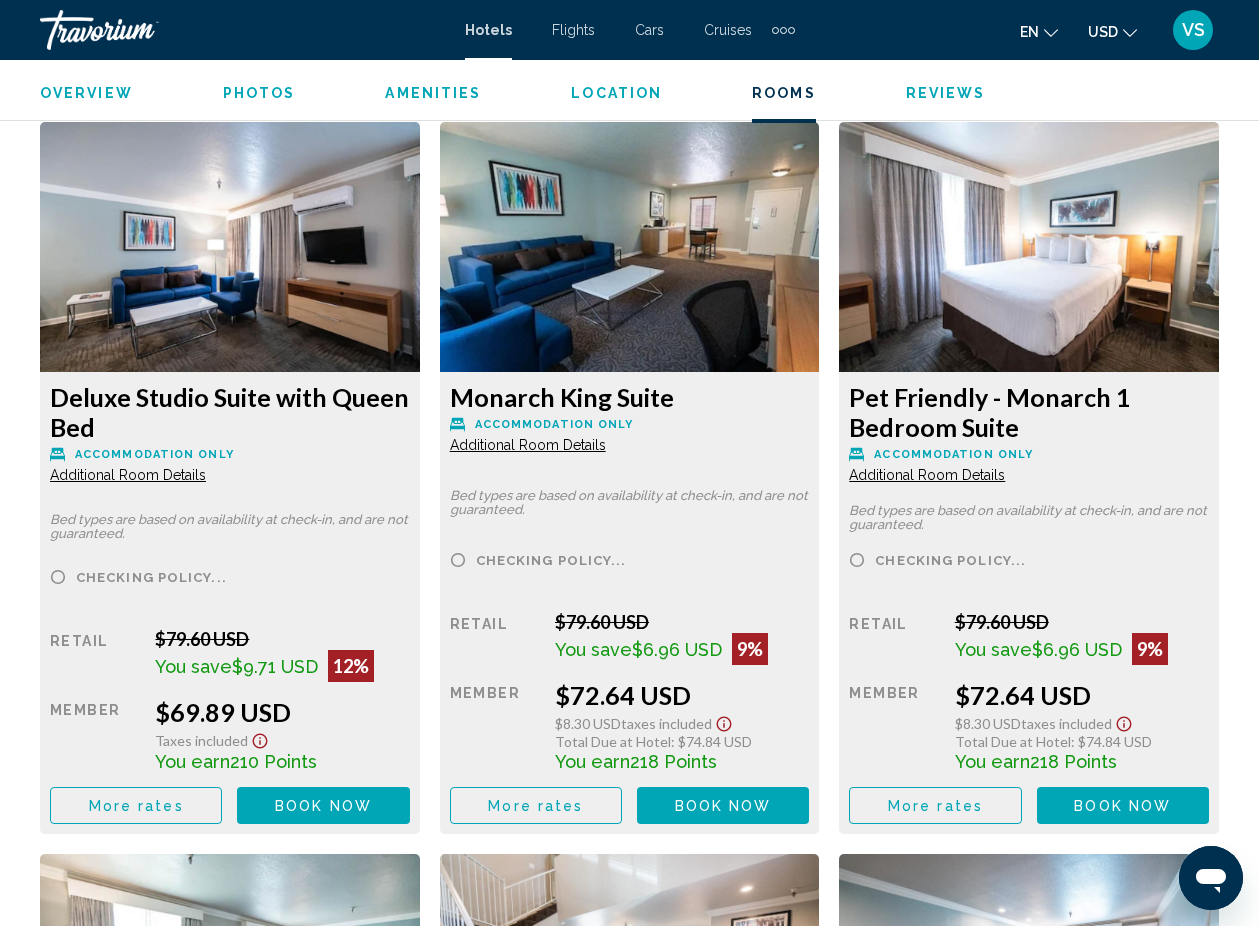 scroll, scrollTop: 3063, scrollLeft: 0, axis: vertical 